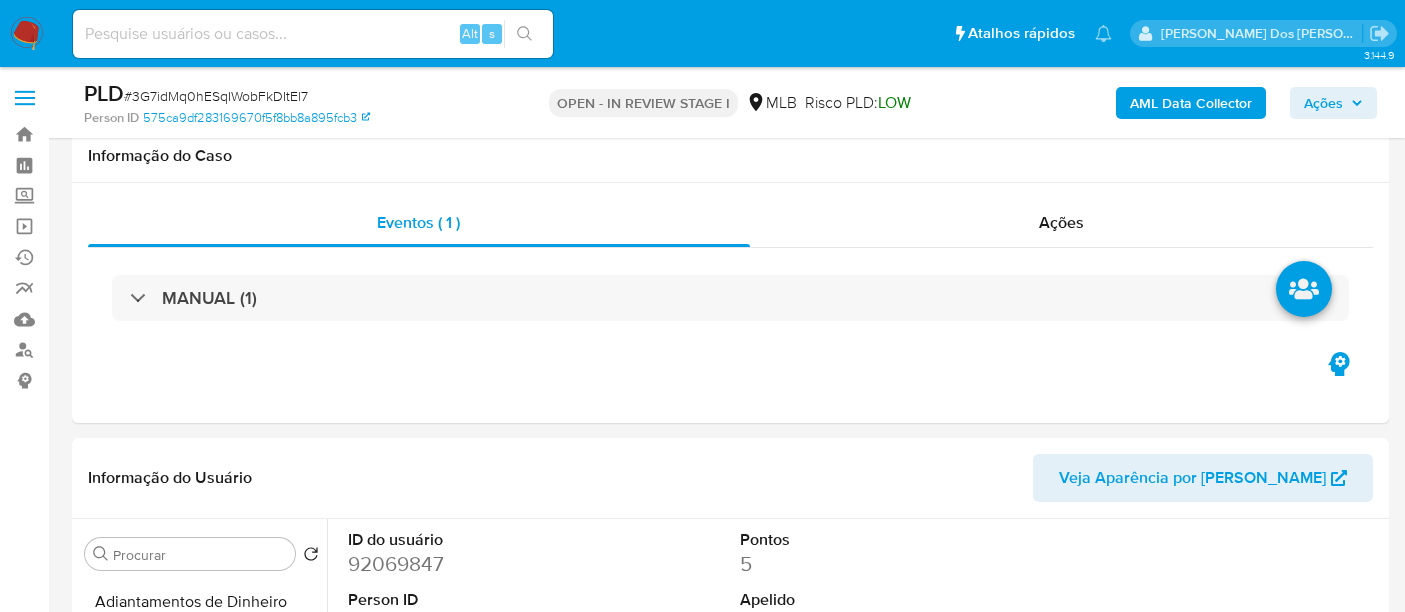 select on "10" 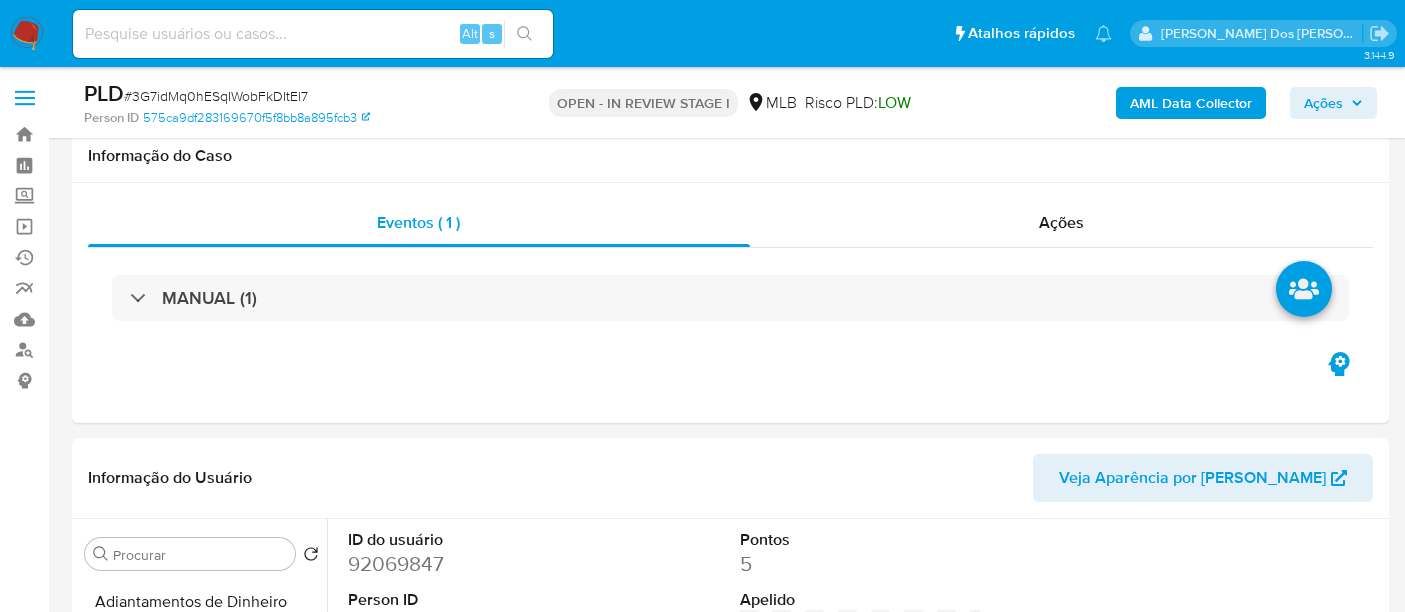 scroll, scrollTop: 333, scrollLeft: 0, axis: vertical 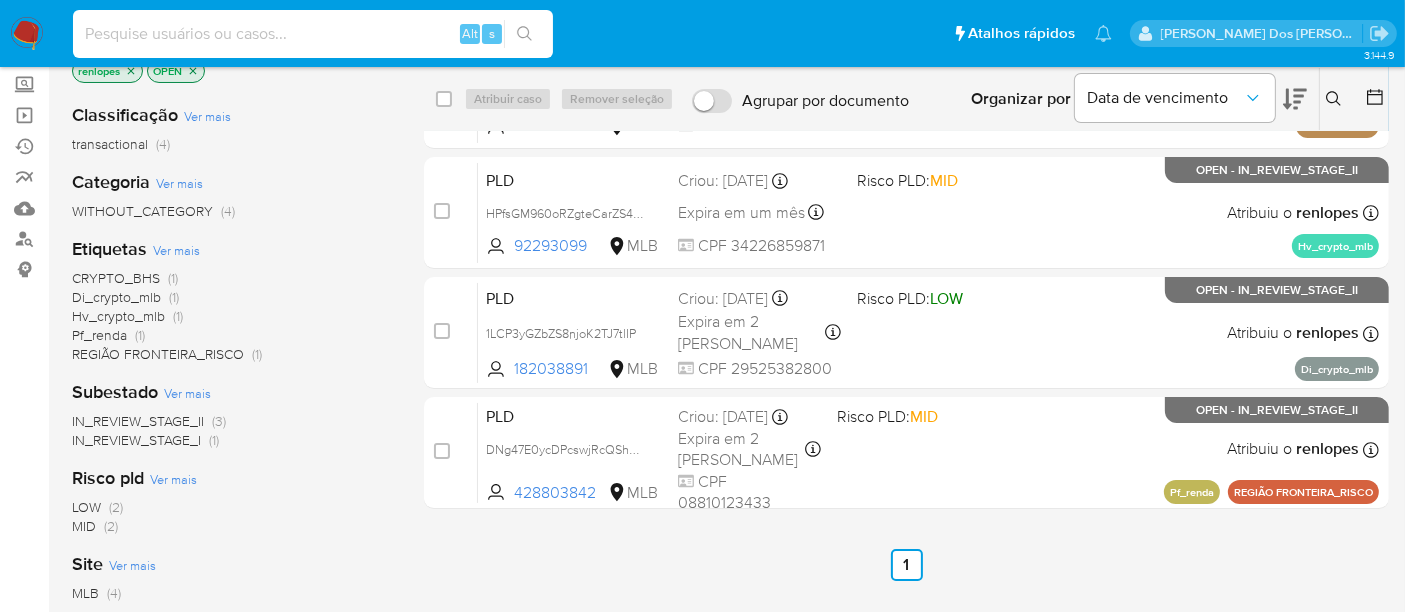 click at bounding box center [313, 34] 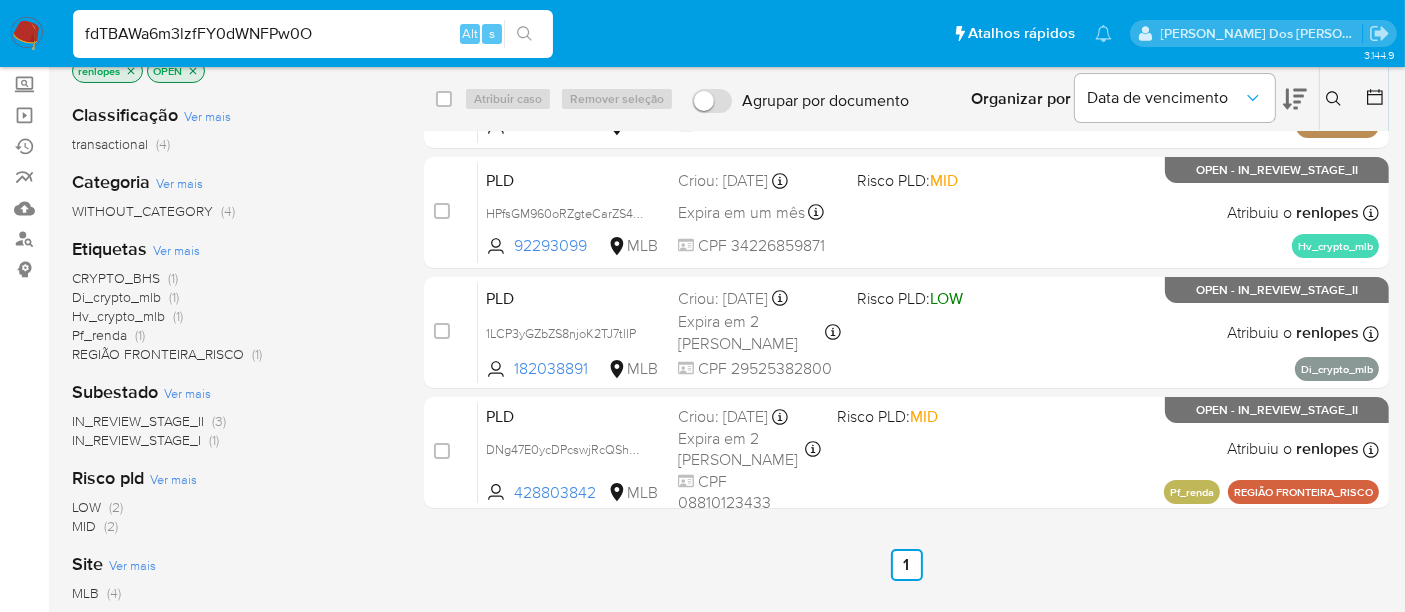 type on "fdTBAWa6m3lzfFY0dWNFPw0O" 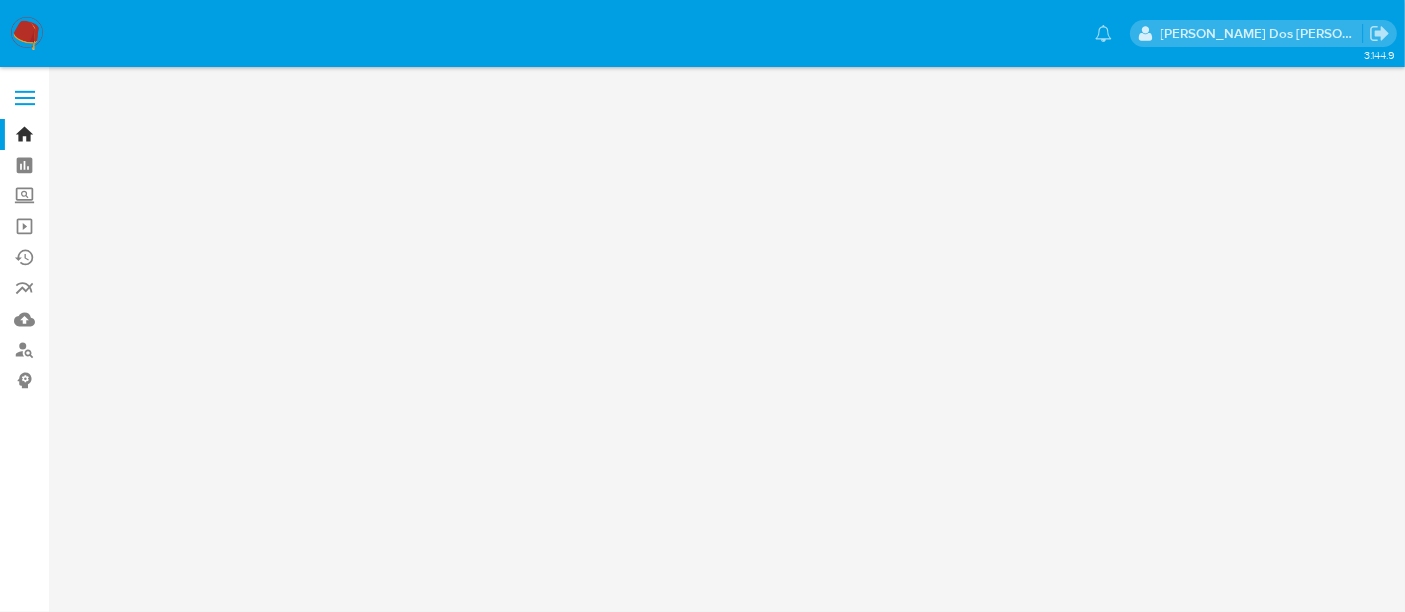 scroll, scrollTop: 0, scrollLeft: 0, axis: both 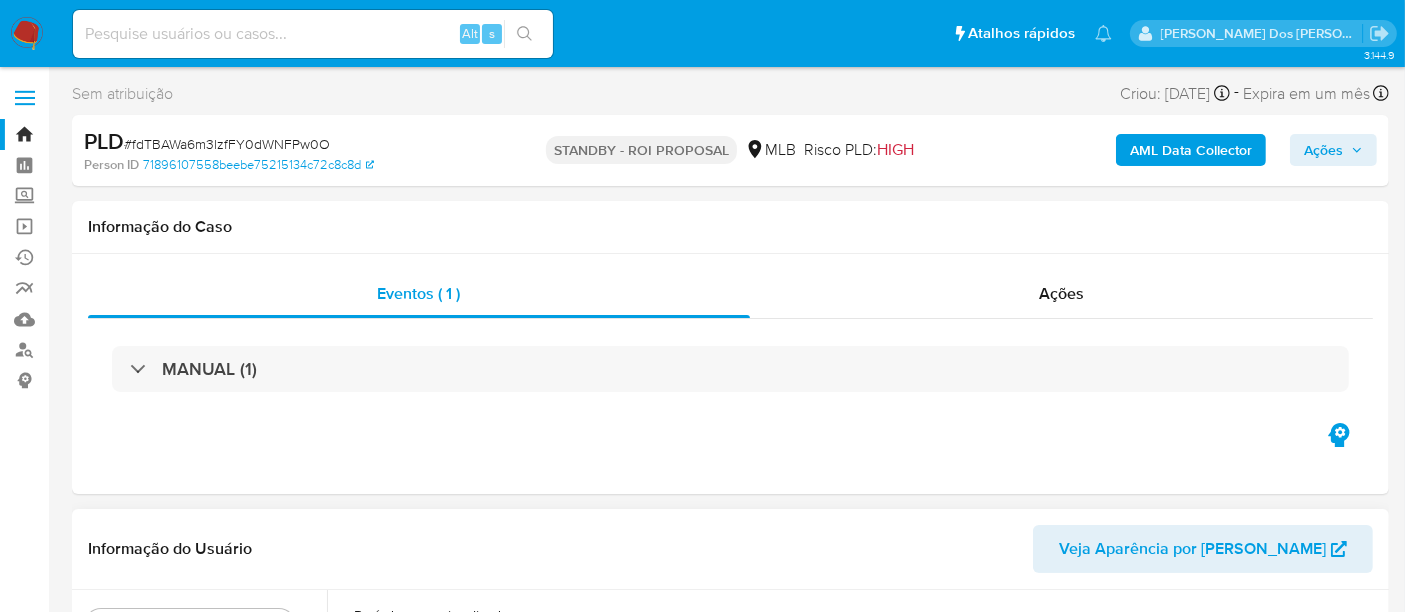 select on "10" 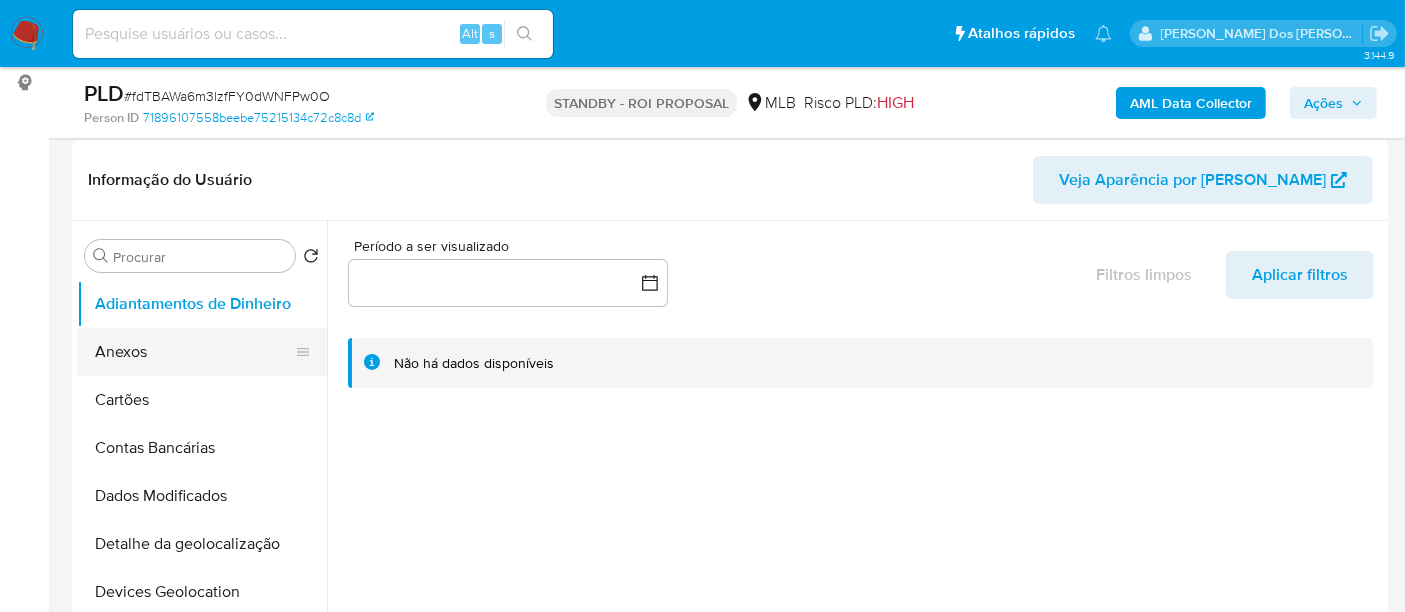 scroll, scrollTop: 333, scrollLeft: 0, axis: vertical 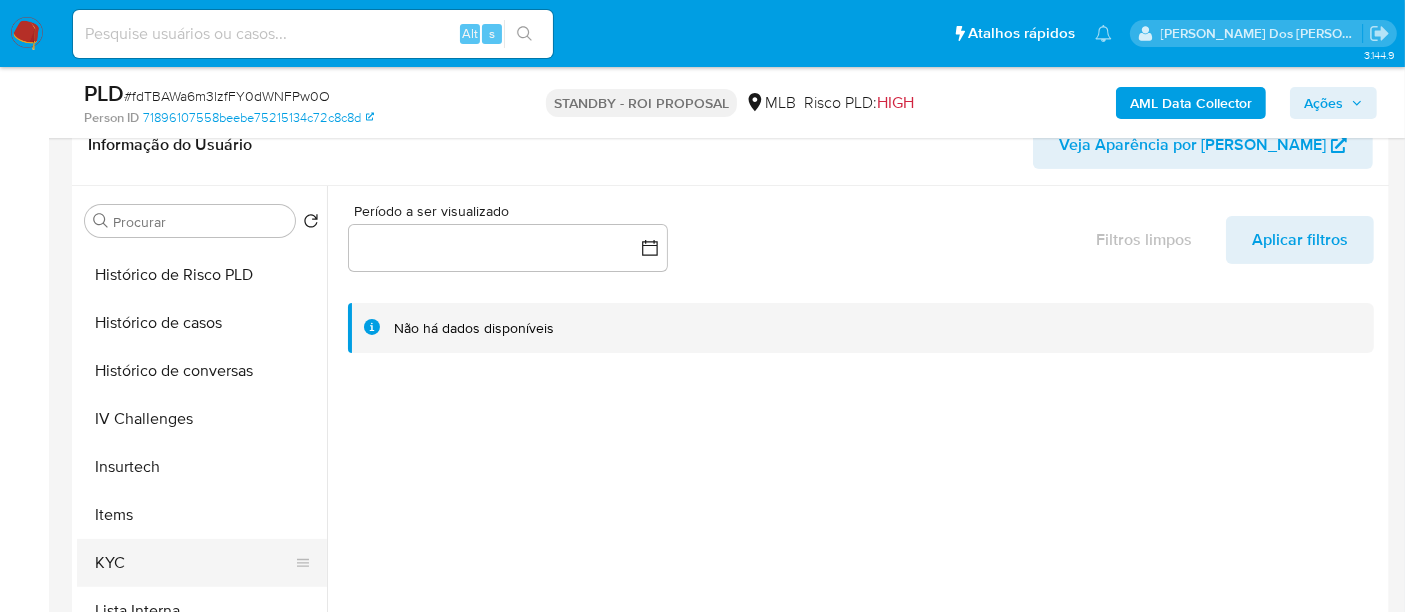 click on "KYC" at bounding box center [194, 563] 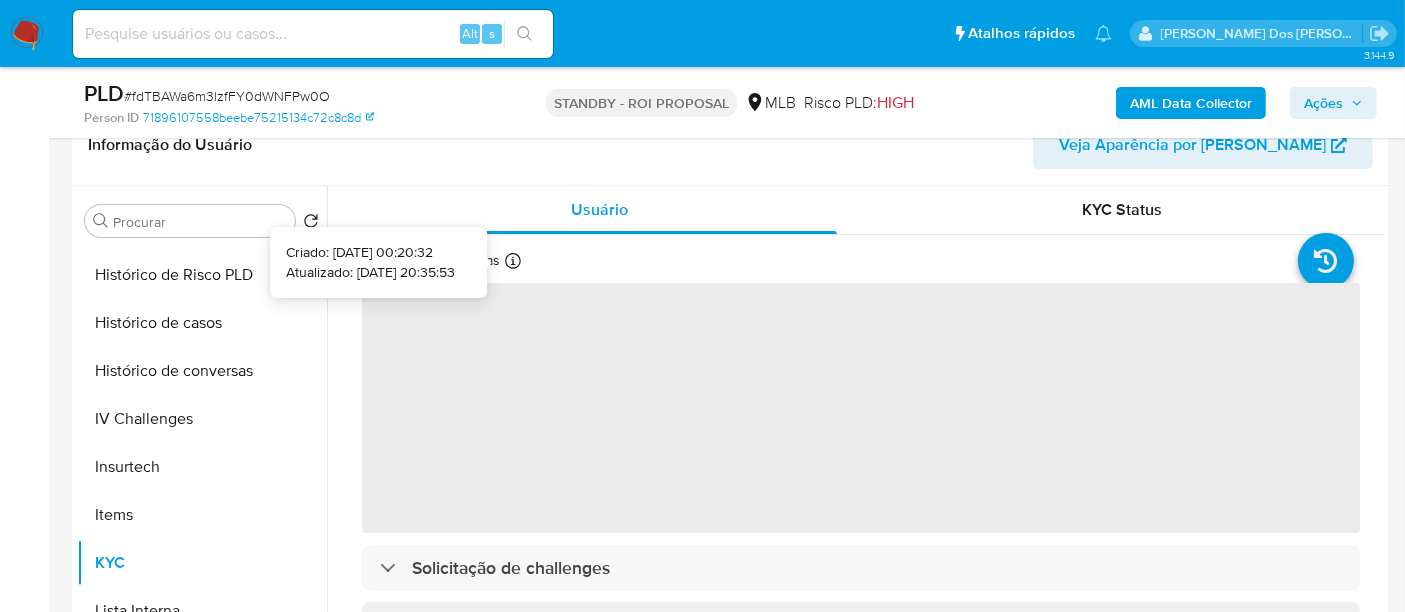 type 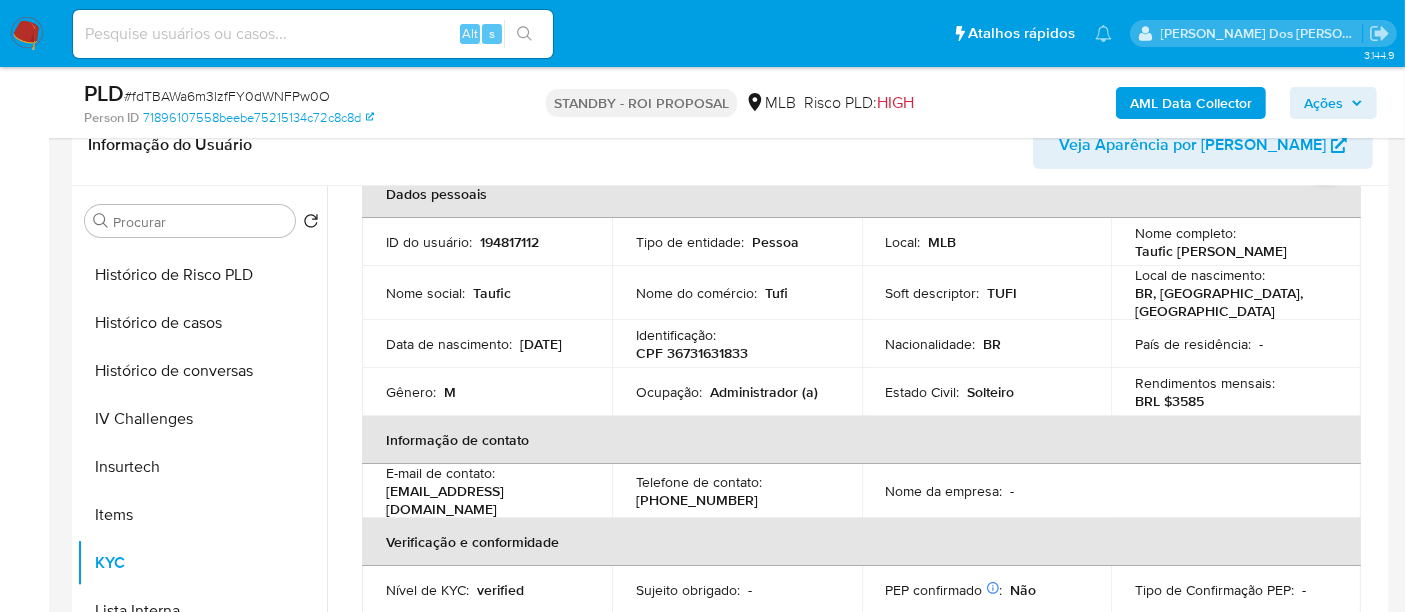 scroll, scrollTop: 0, scrollLeft: 0, axis: both 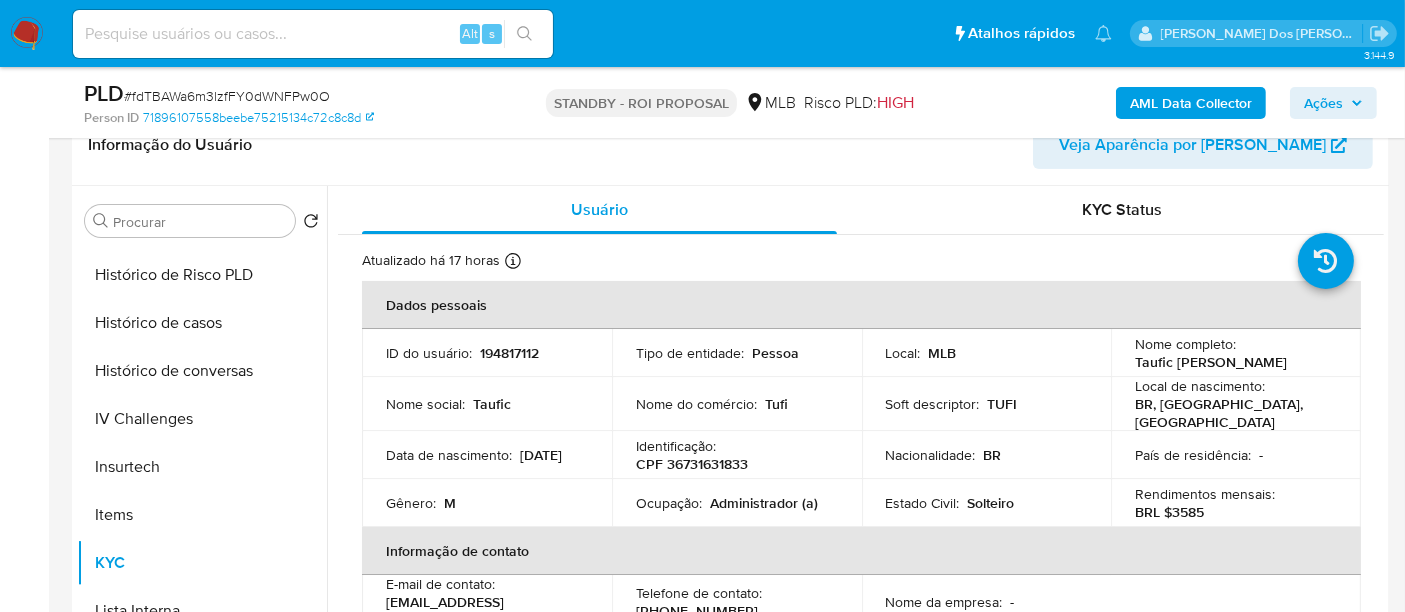 click at bounding box center [27, 34] 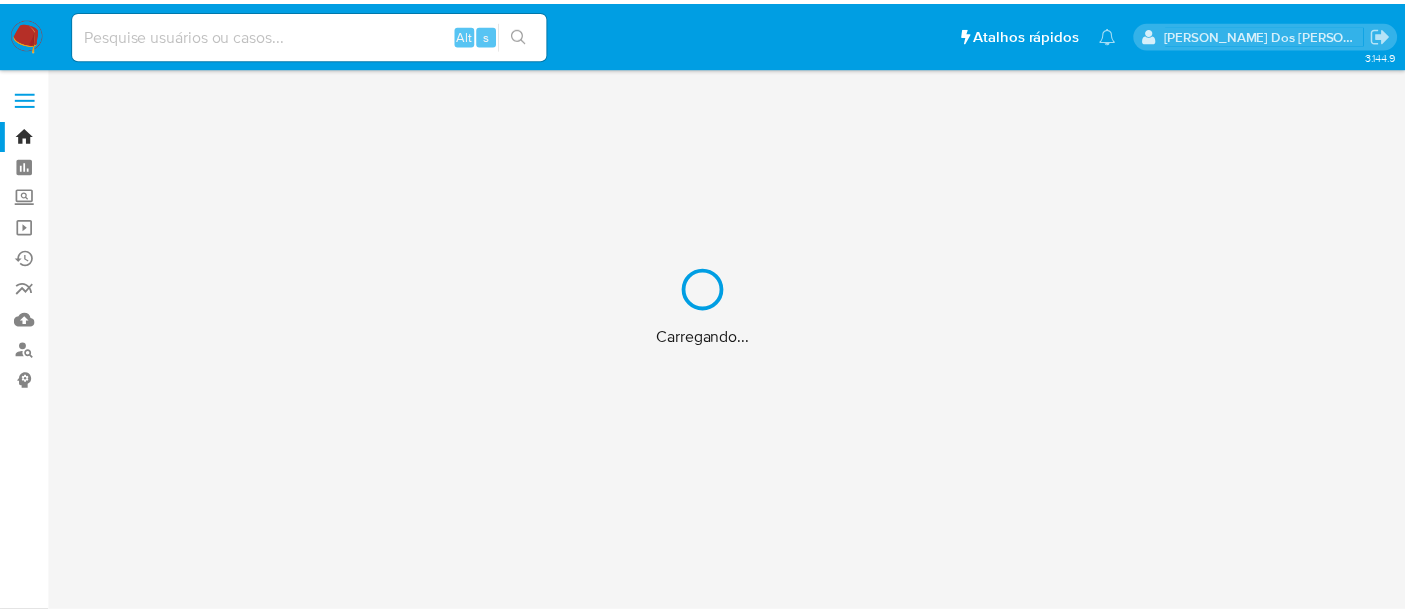 scroll, scrollTop: 0, scrollLeft: 0, axis: both 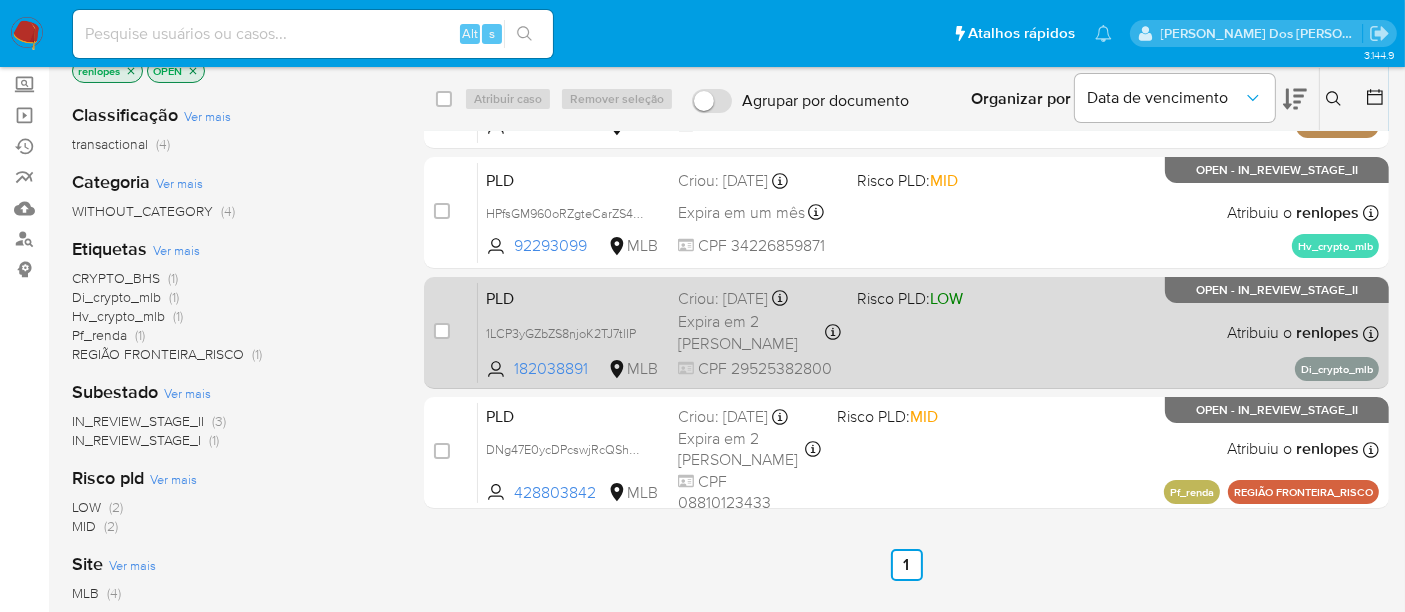 click on "Expira em 2 dias" at bounding box center [750, 332] 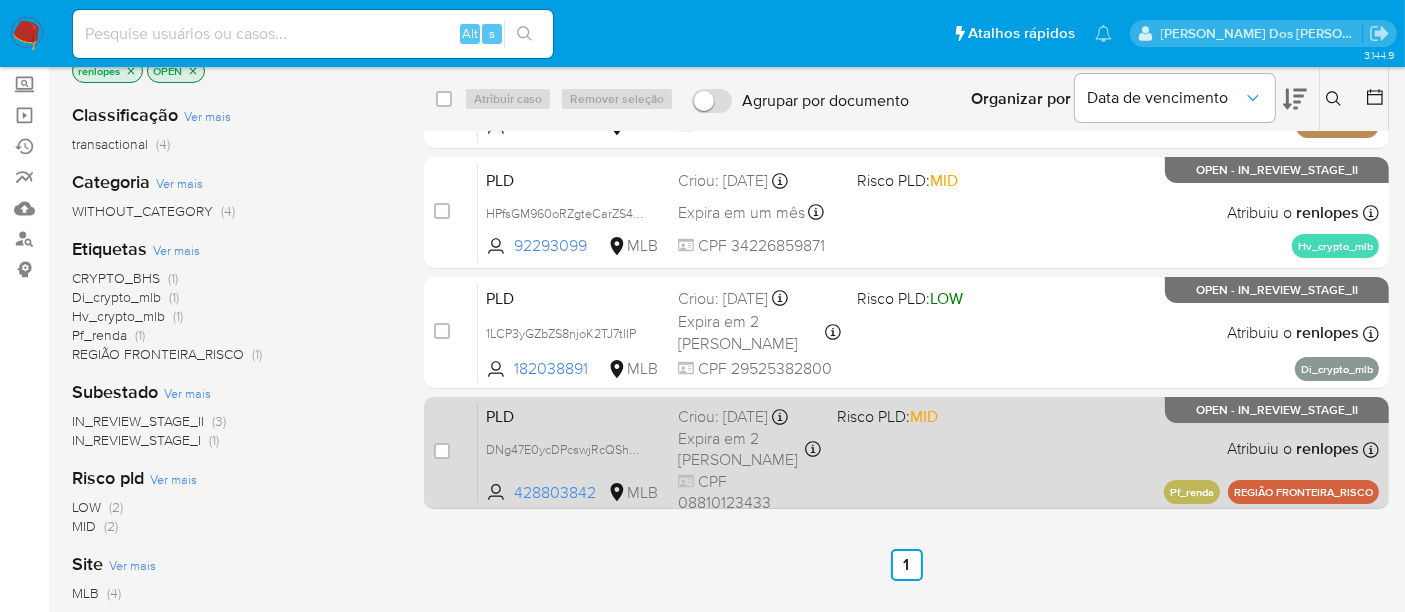click on "Expira em 2 [PERSON_NAME]" at bounding box center [740, 449] 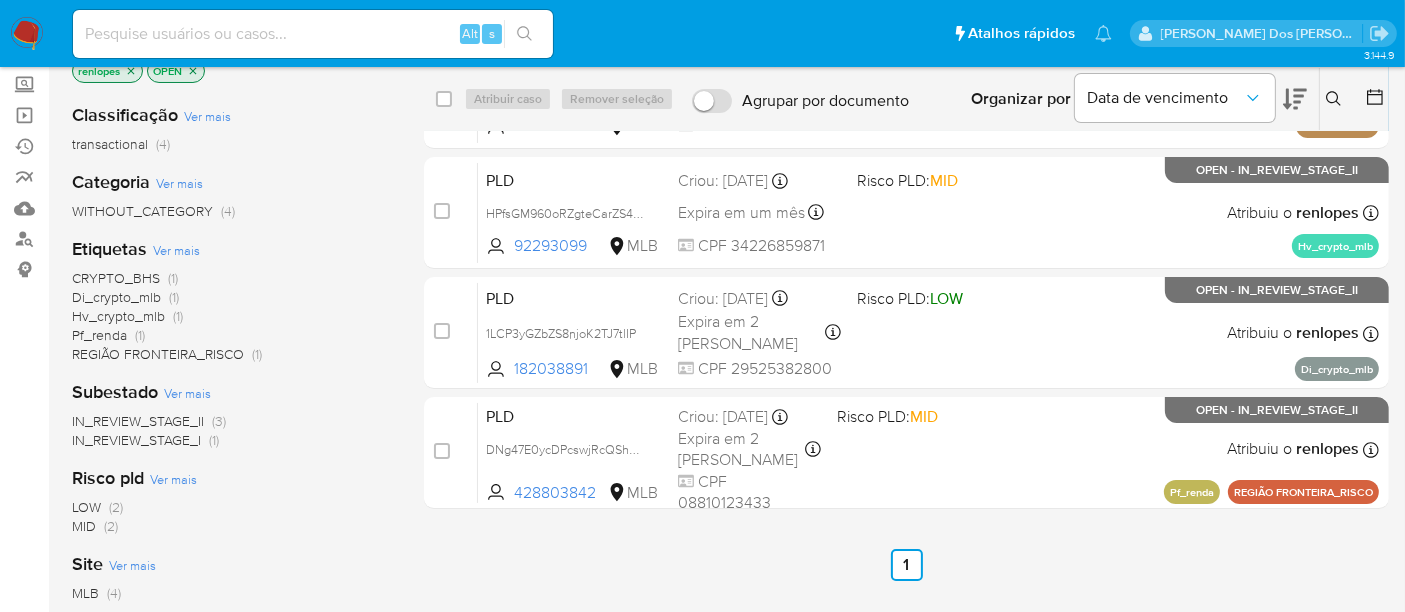 click at bounding box center (27, 34) 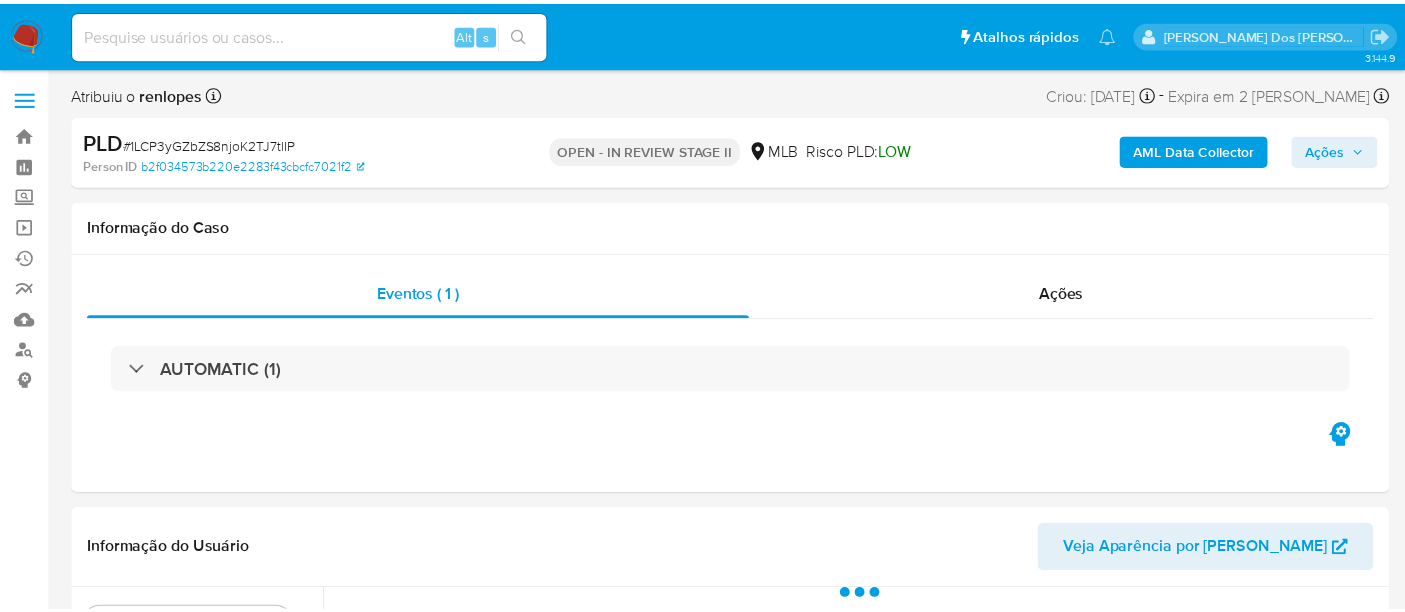 scroll, scrollTop: 0, scrollLeft: 0, axis: both 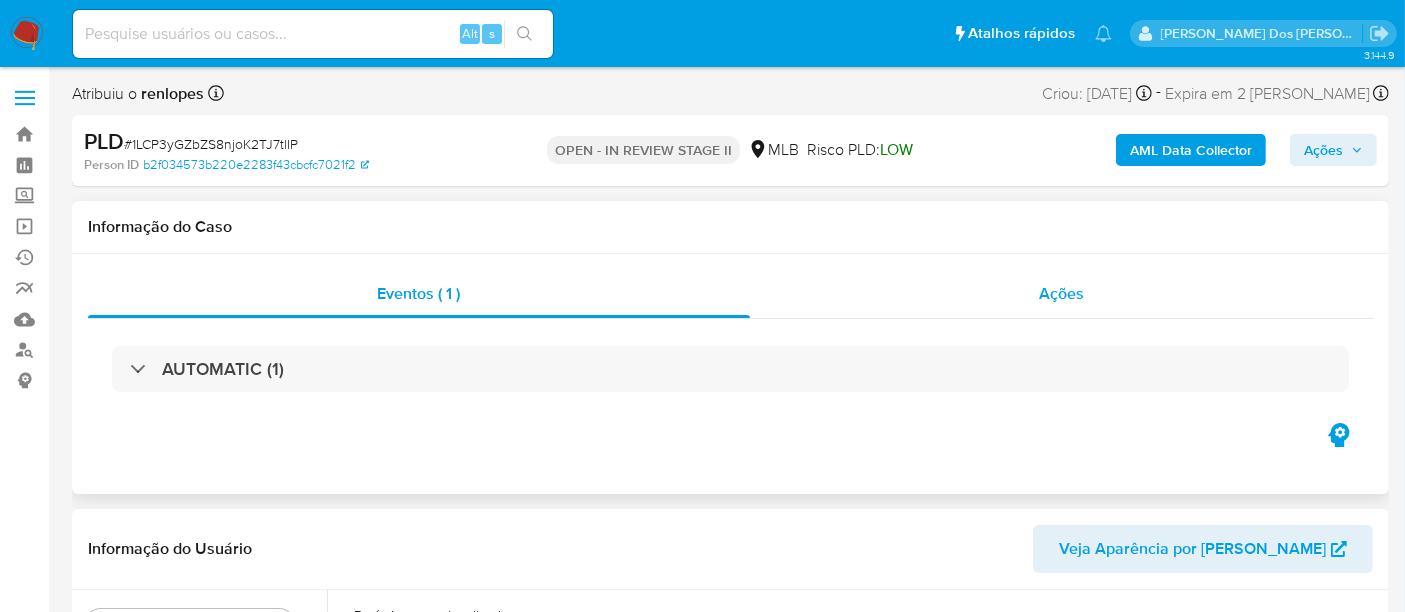 select on "10" 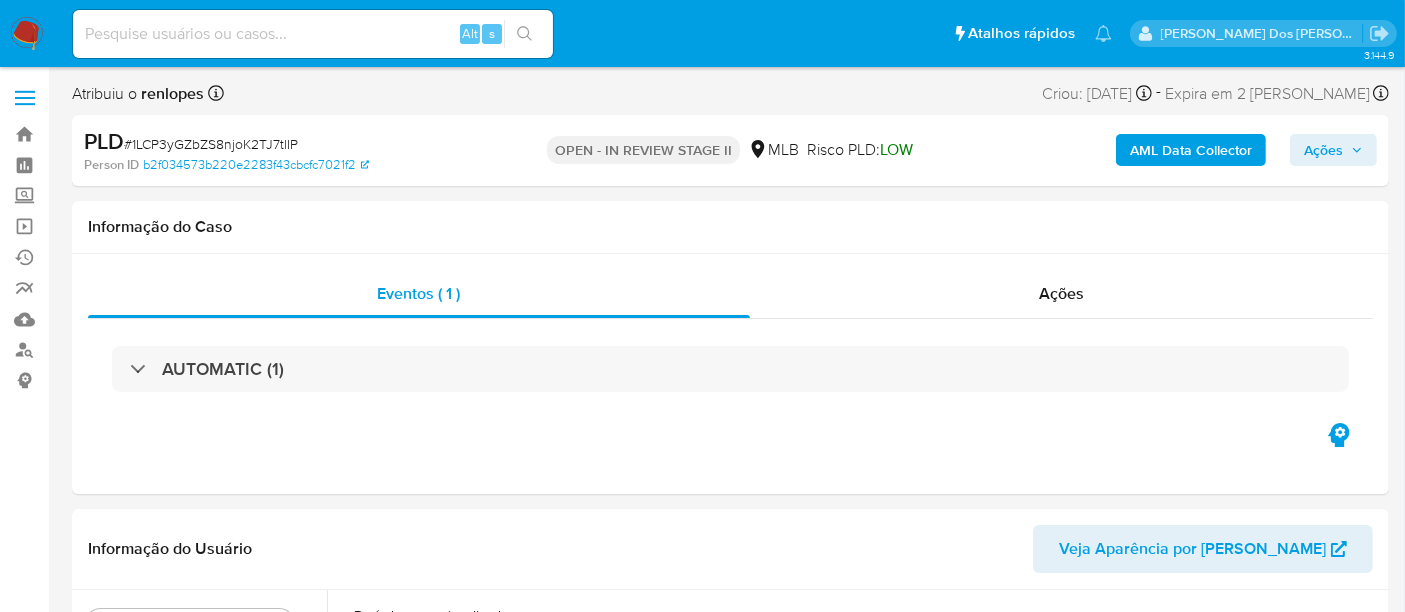 click on "Ações" at bounding box center [1323, 150] 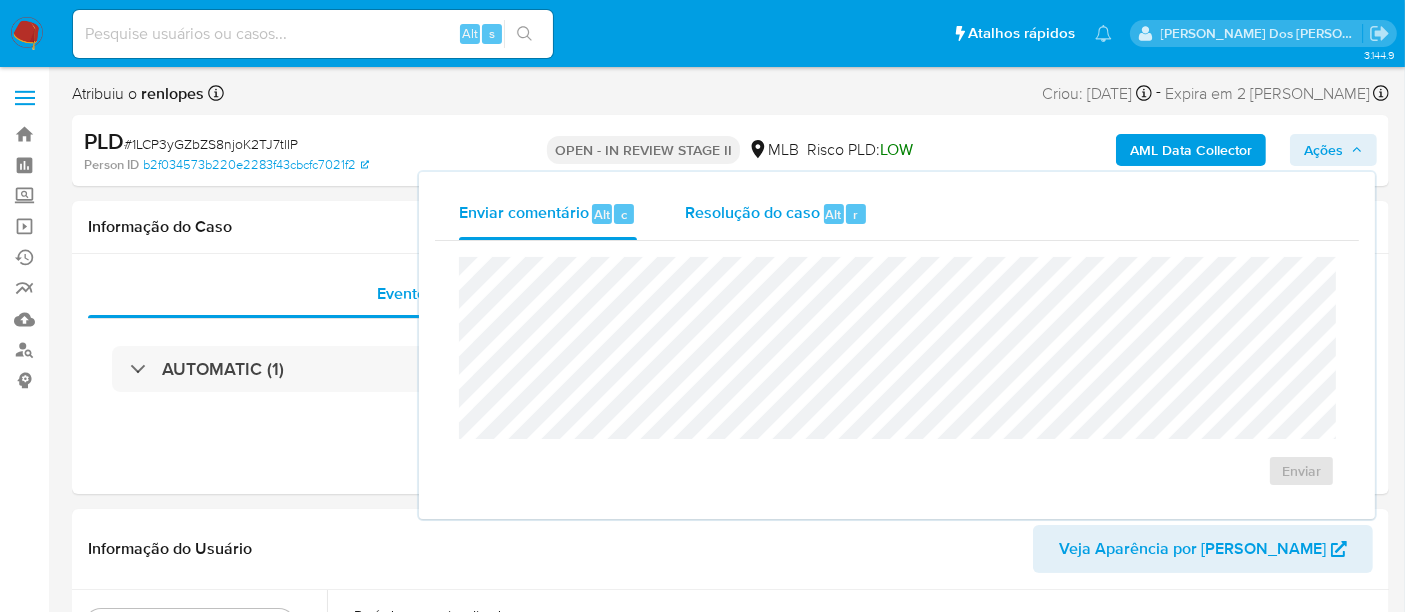 click on "Resolução do caso" at bounding box center (752, 213) 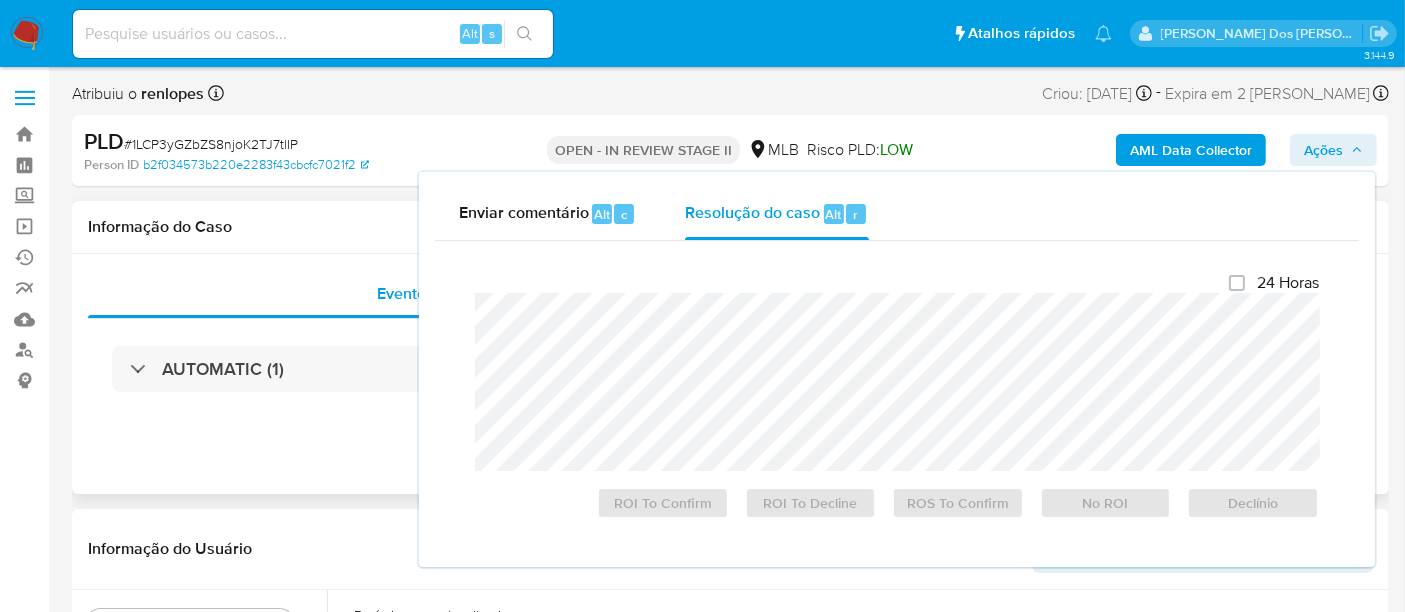 type 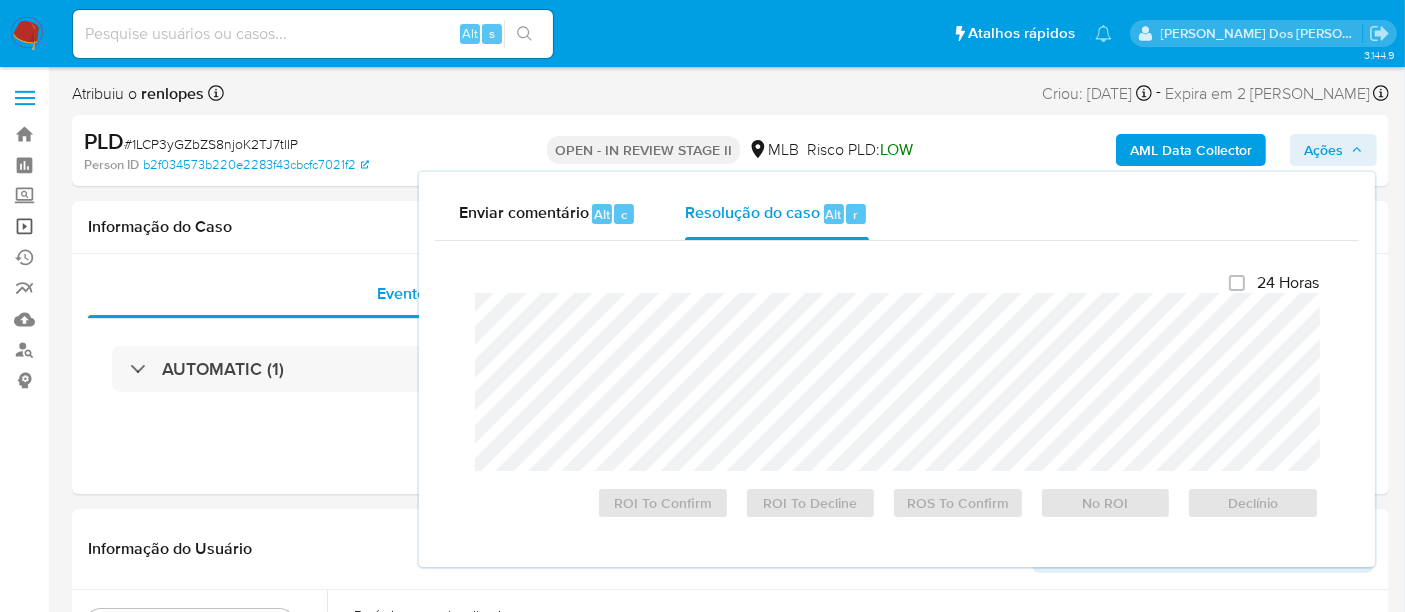 click on "Operações em massa" at bounding box center [119, 226] 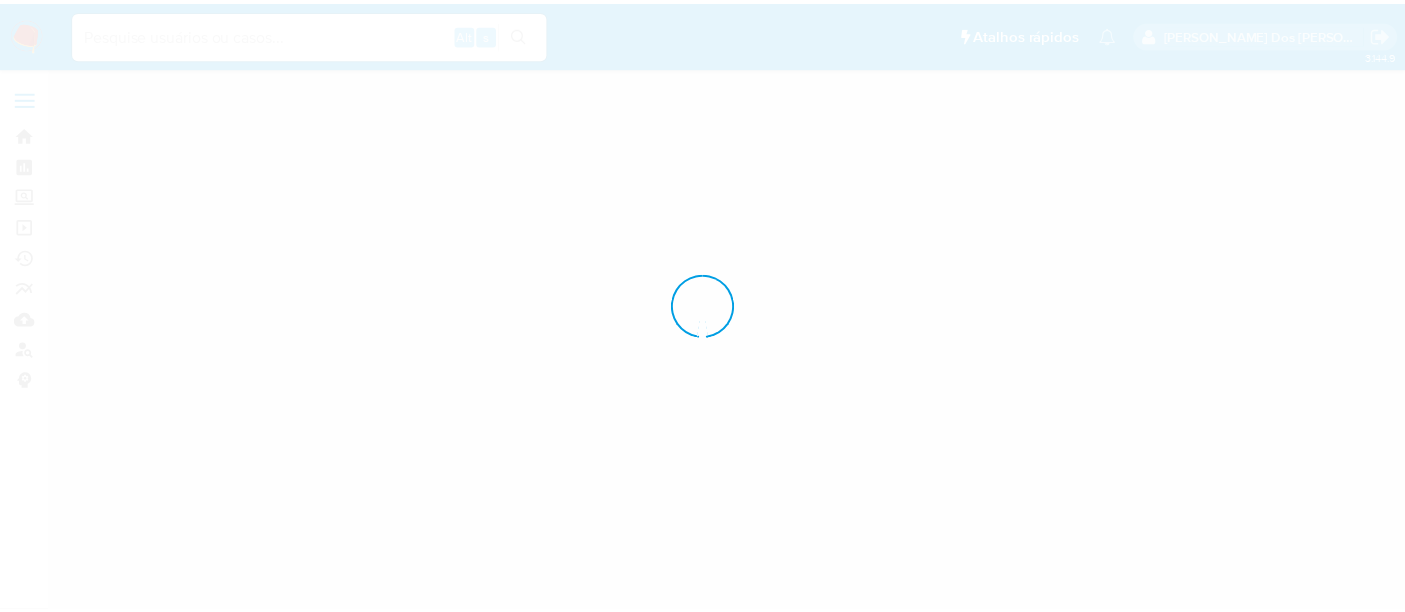 scroll, scrollTop: 0, scrollLeft: 0, axis: both 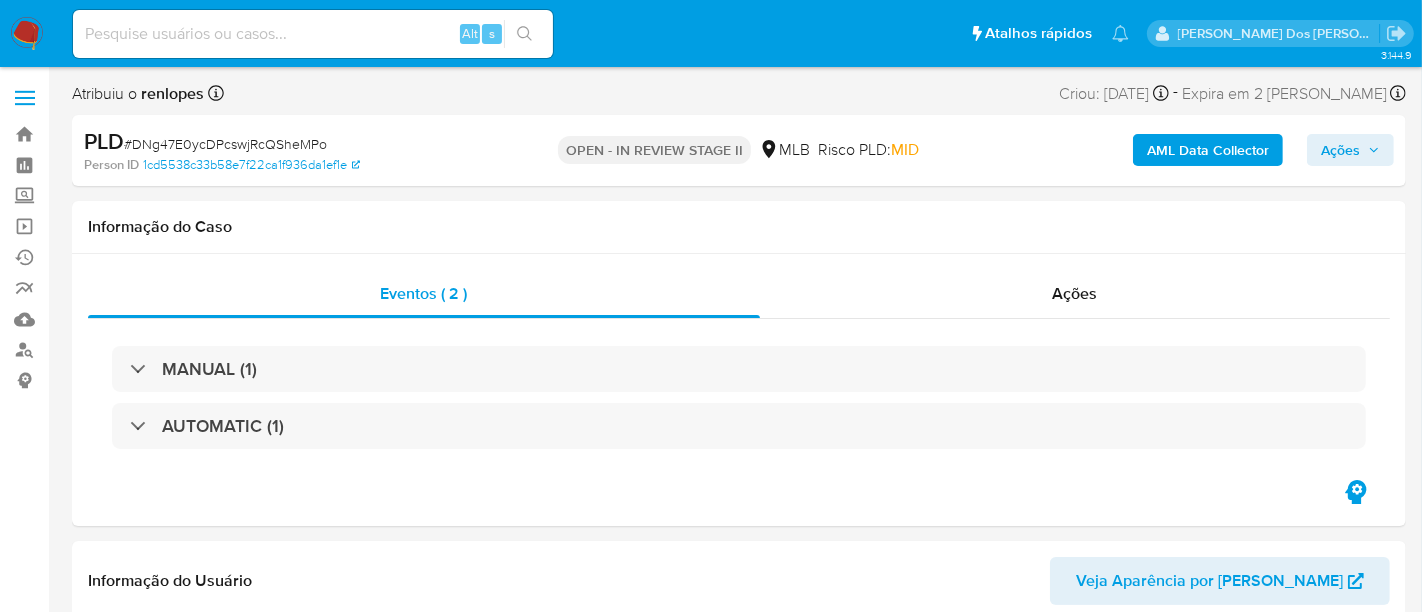 select on "10" 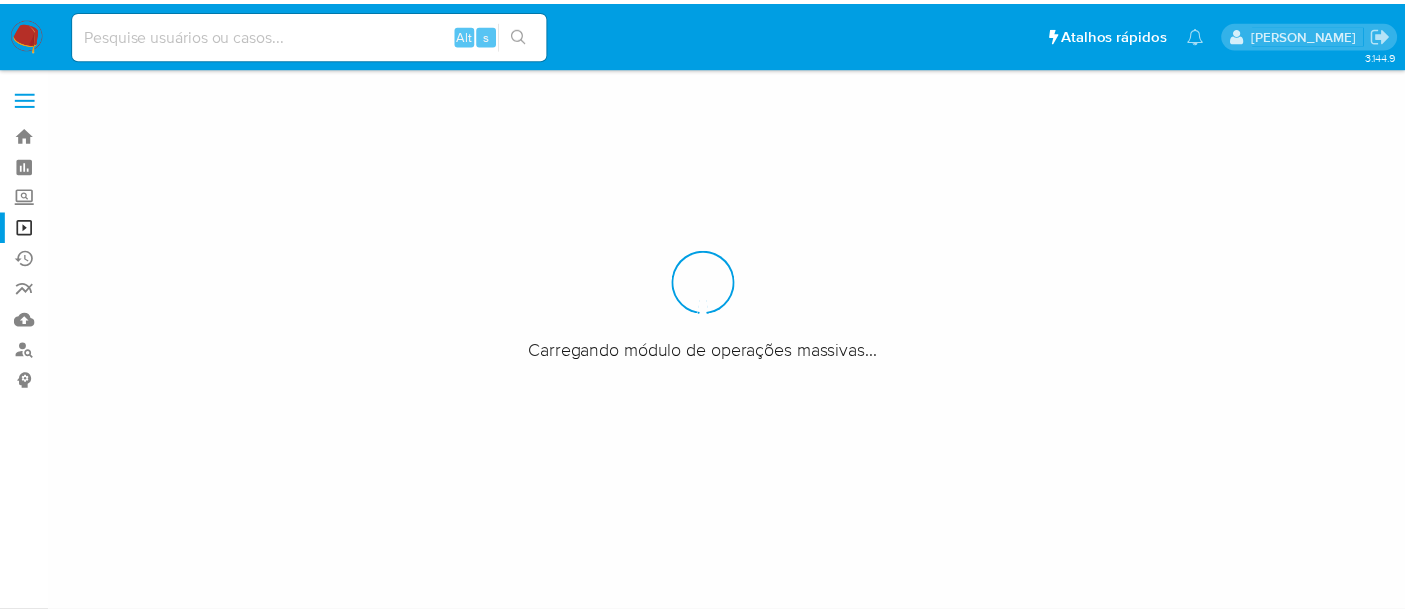 scroll, scrollTop: 0, scrollLeft: 0, axis: both 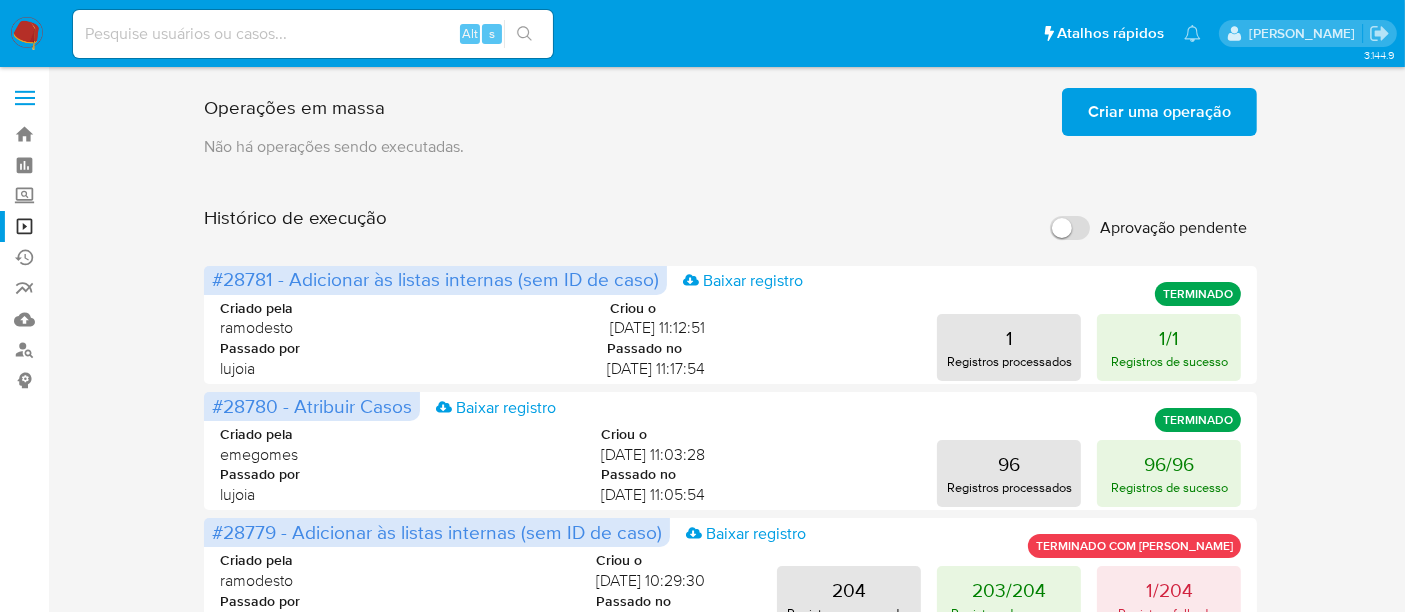 click on "Criar uma operação" at bounding box center (1159, 112) 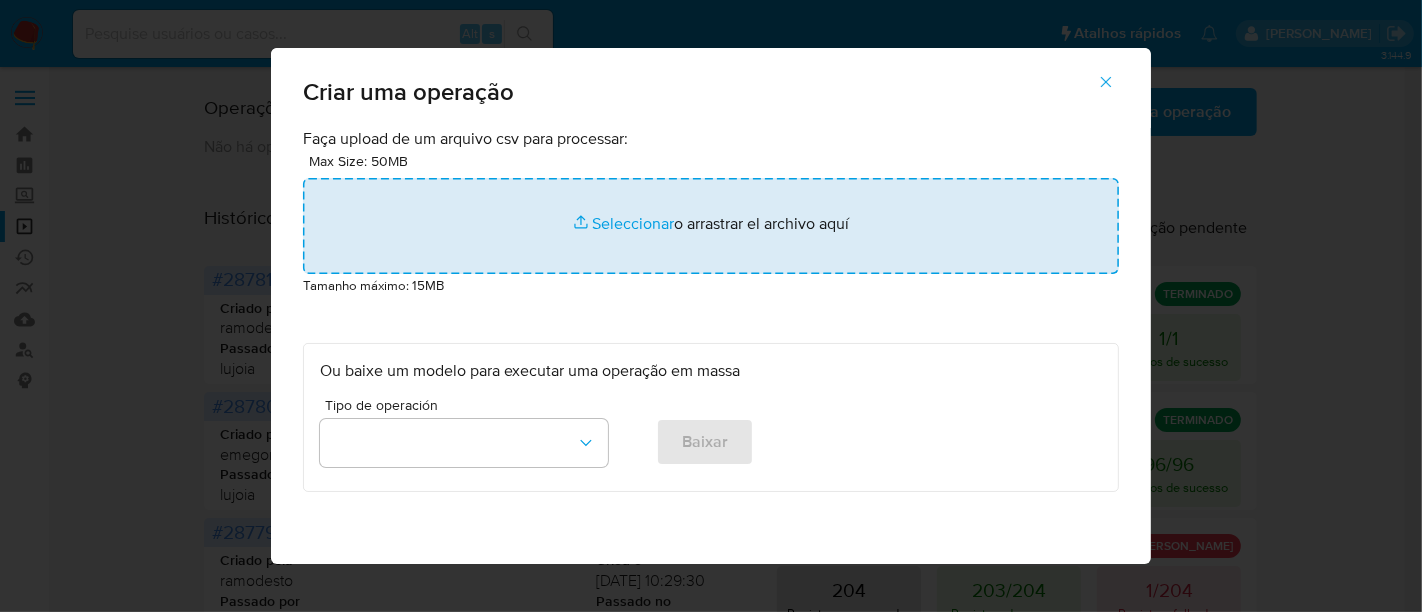 click at bounding box center (711, 226) 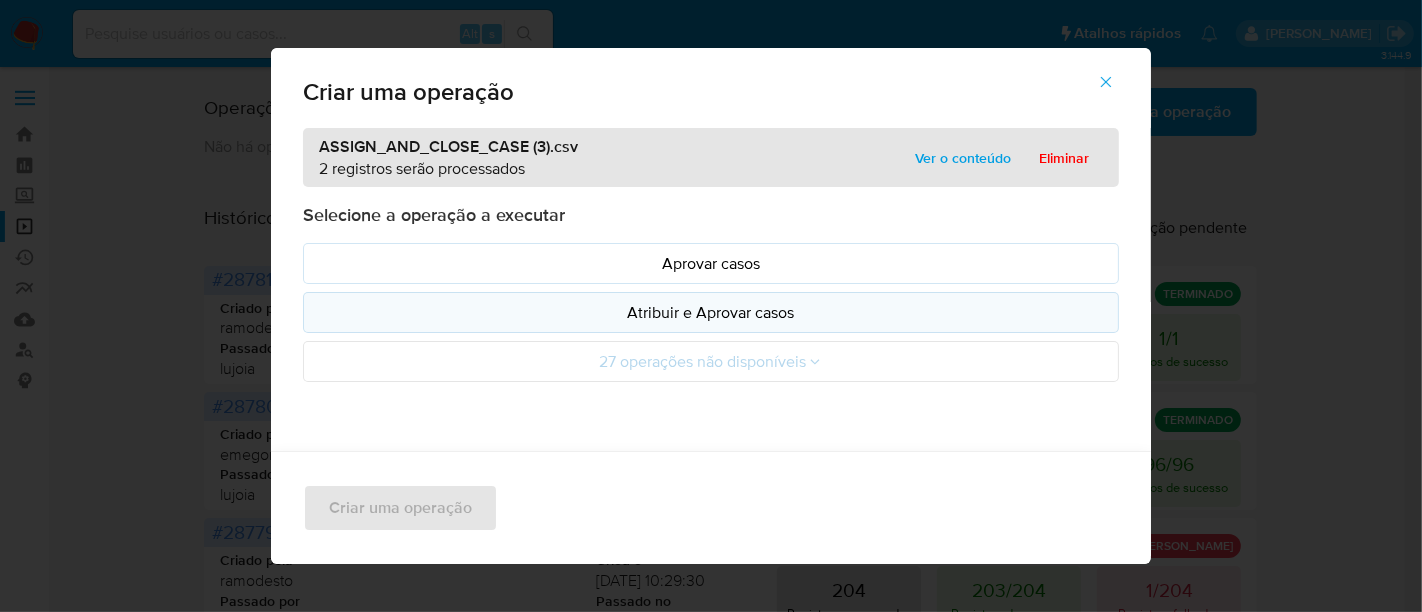 click on "Atribuir e Aprovar casos" at bounding box center (711, 312) 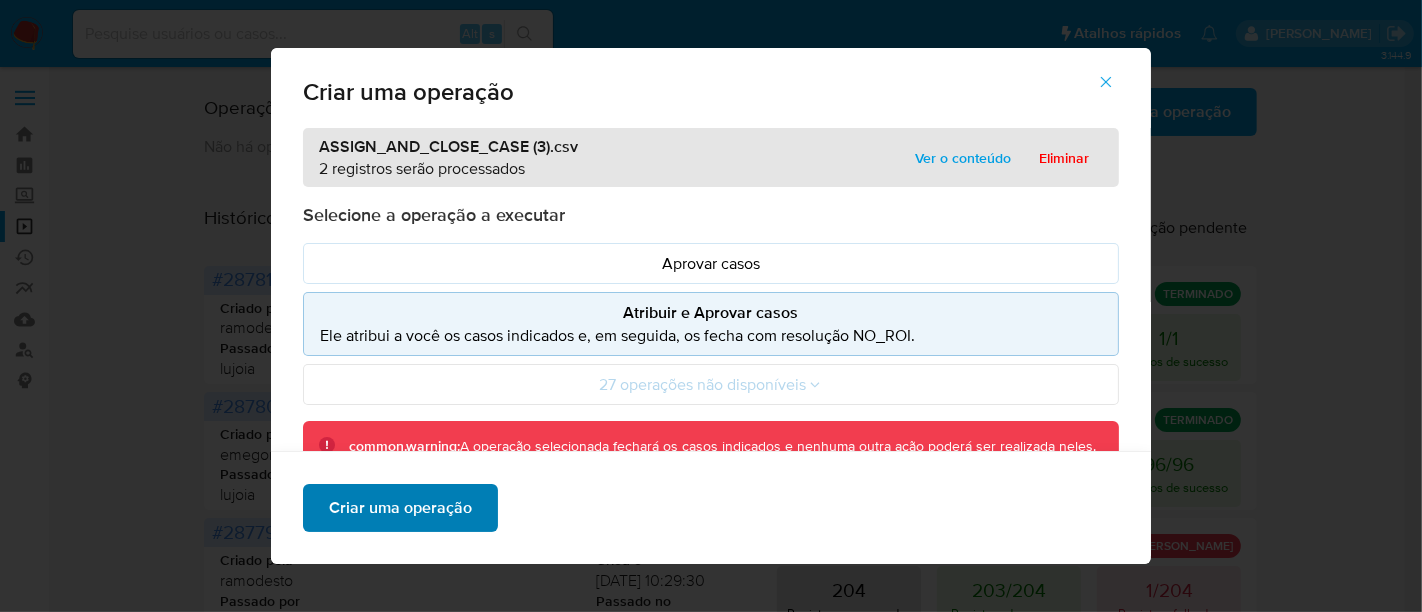 click on "Criar uma operação" at bounding box center [400, 508] 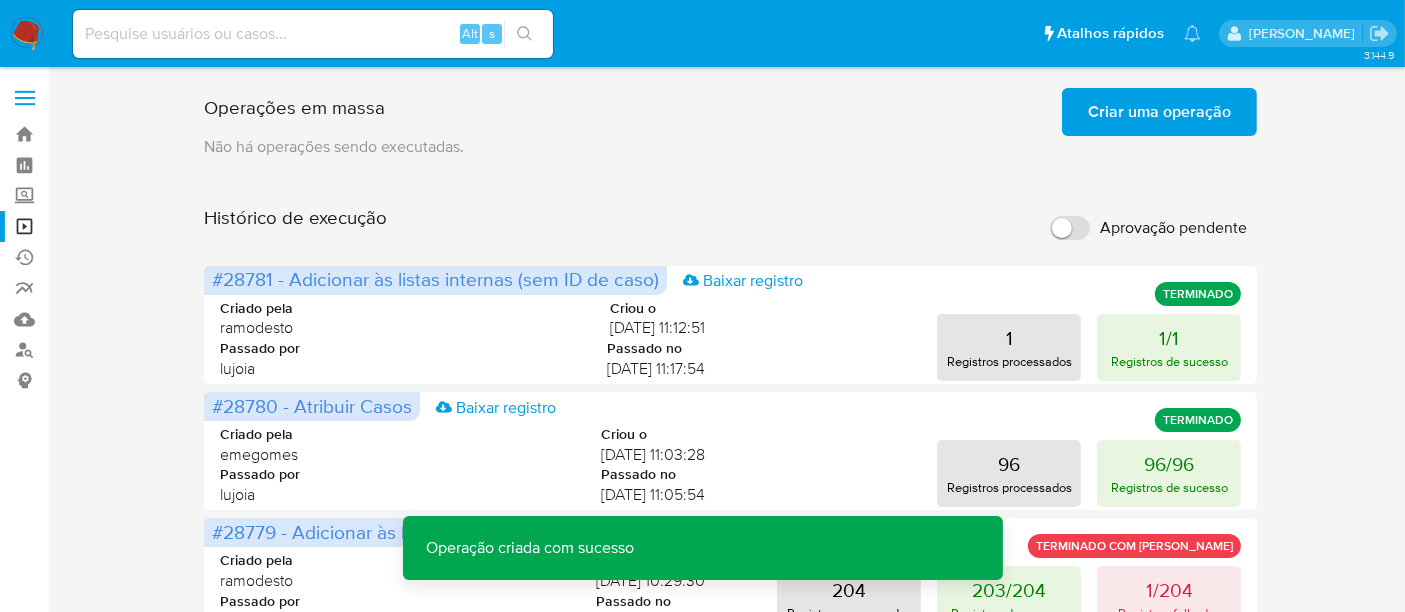 click on "Criar uma operação" at bounding box center (1159, 112) 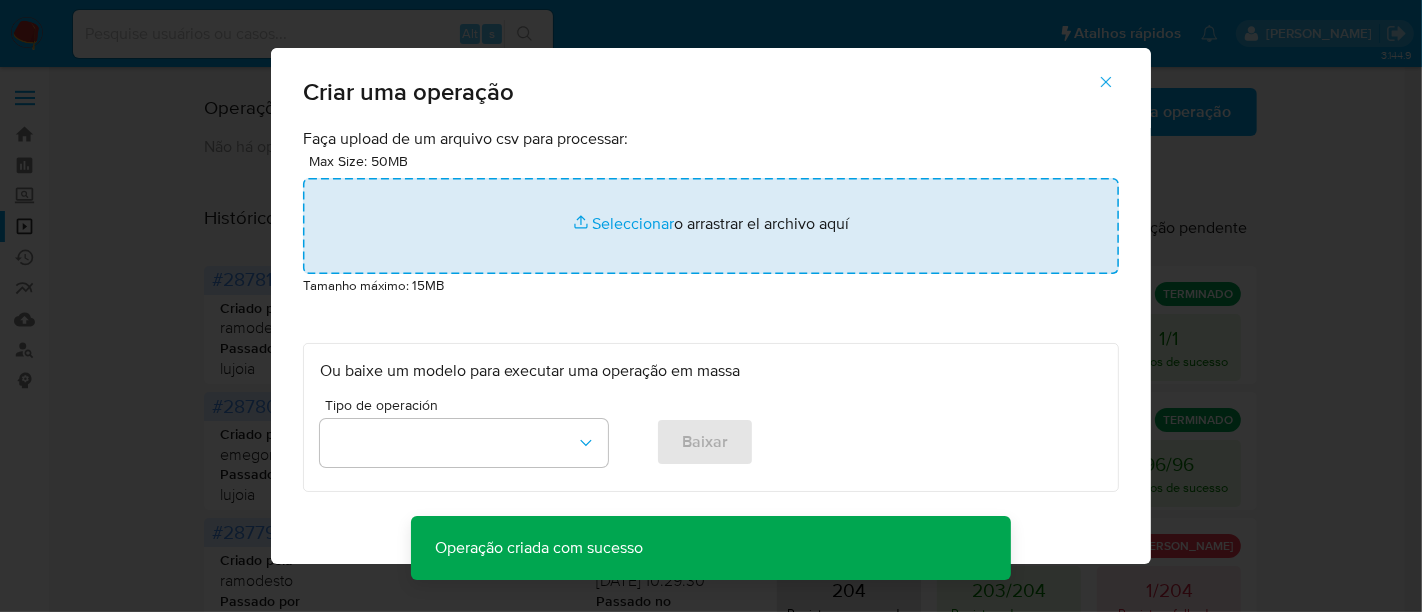 click at bounding box center [711, 226] 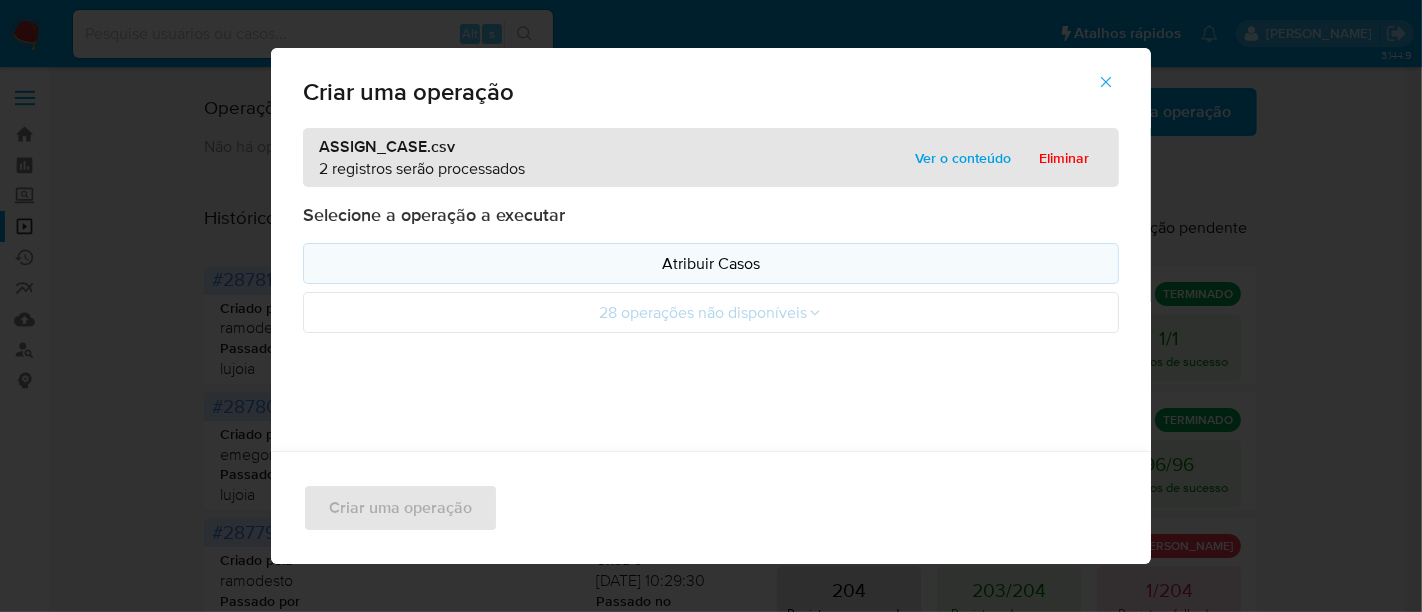 click on "Atribuir Casos" at bounding box center (711, 263) 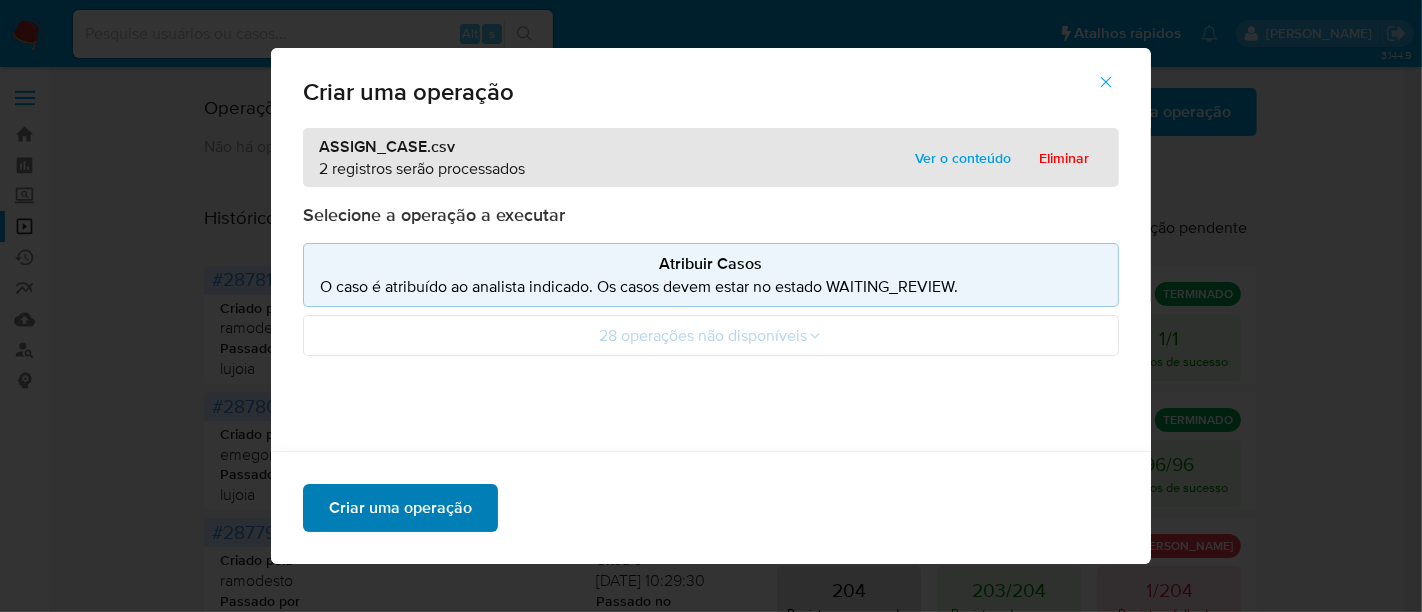 click on "Criar uma operação" at bounding box center (400, 508) 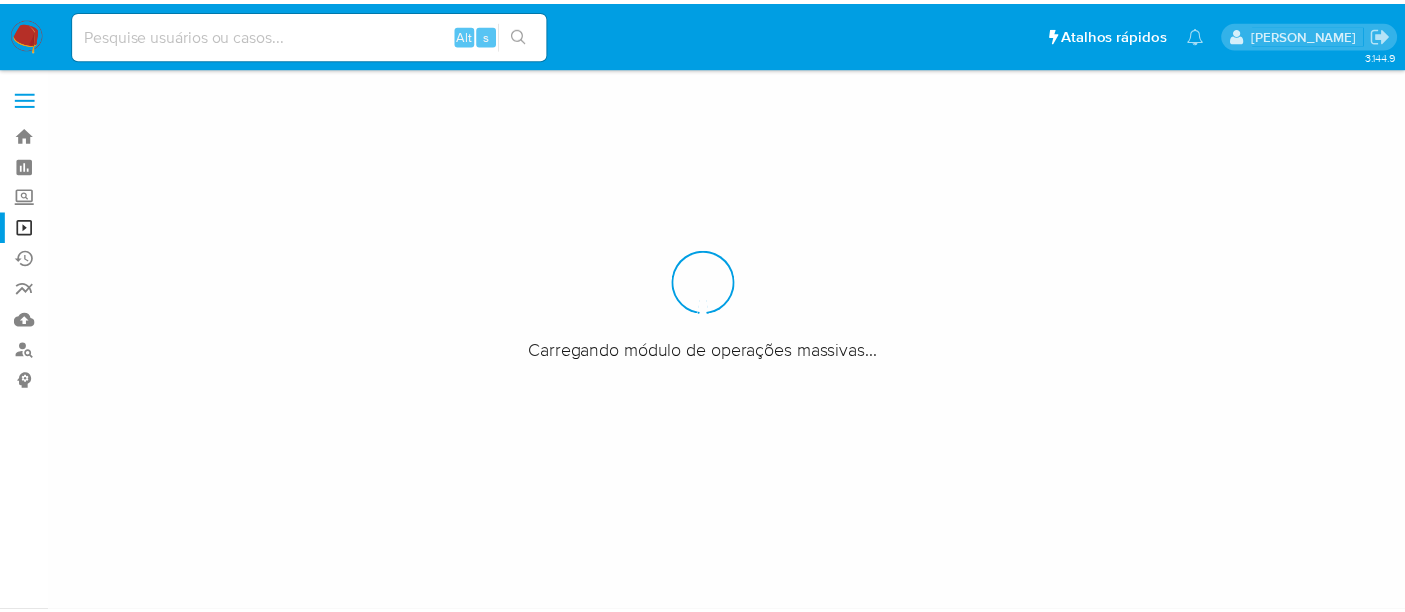 scroll, scrollTop: 0, scrollLeft: 0, axis: both 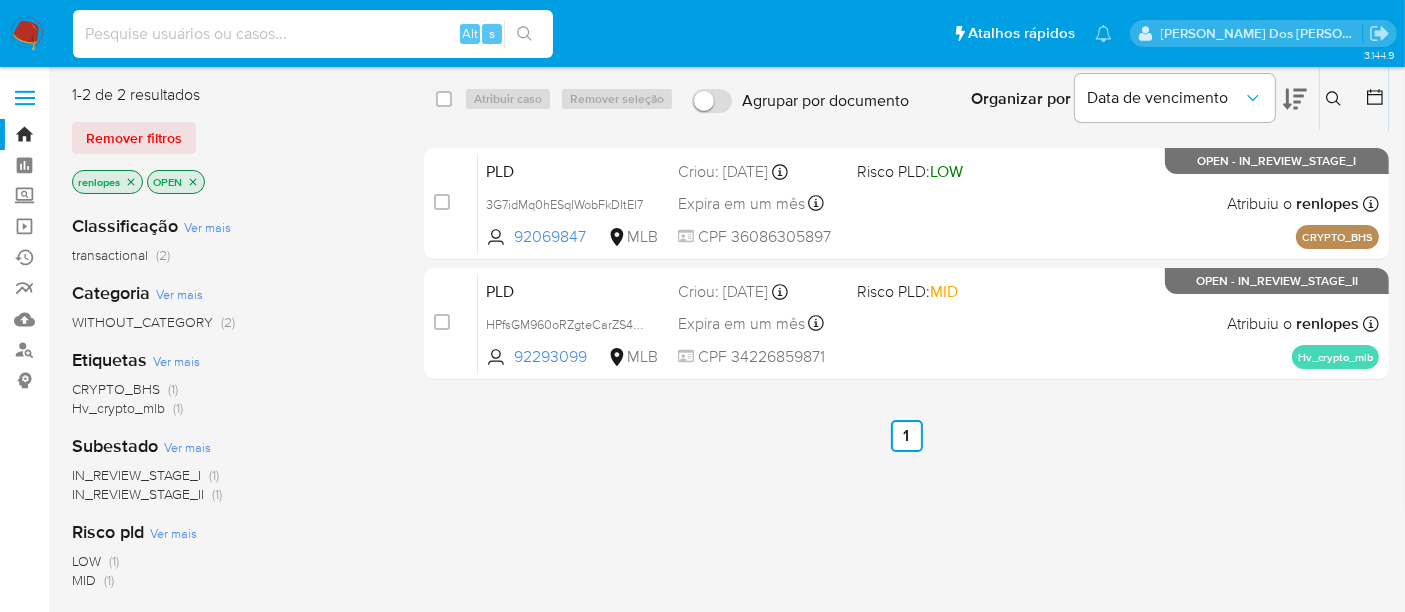 click at bounding box center [313, 34] 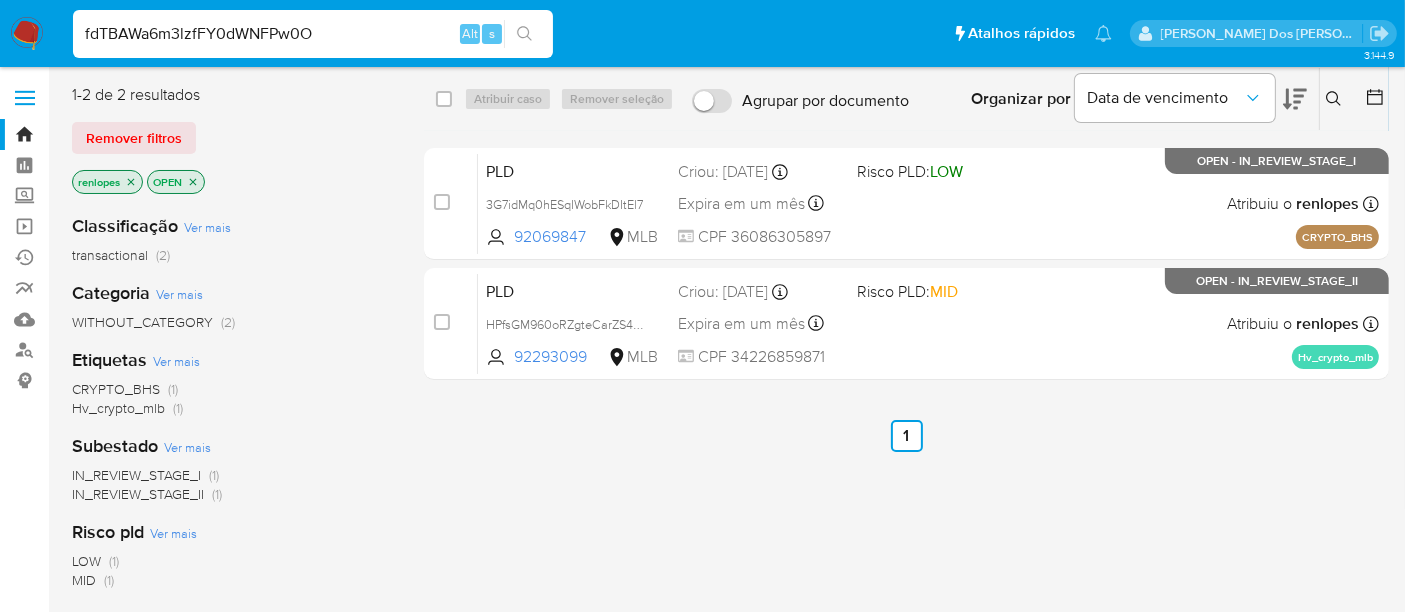 type on "fdTBAWa6m3lzfFY0dWNFPw0O" 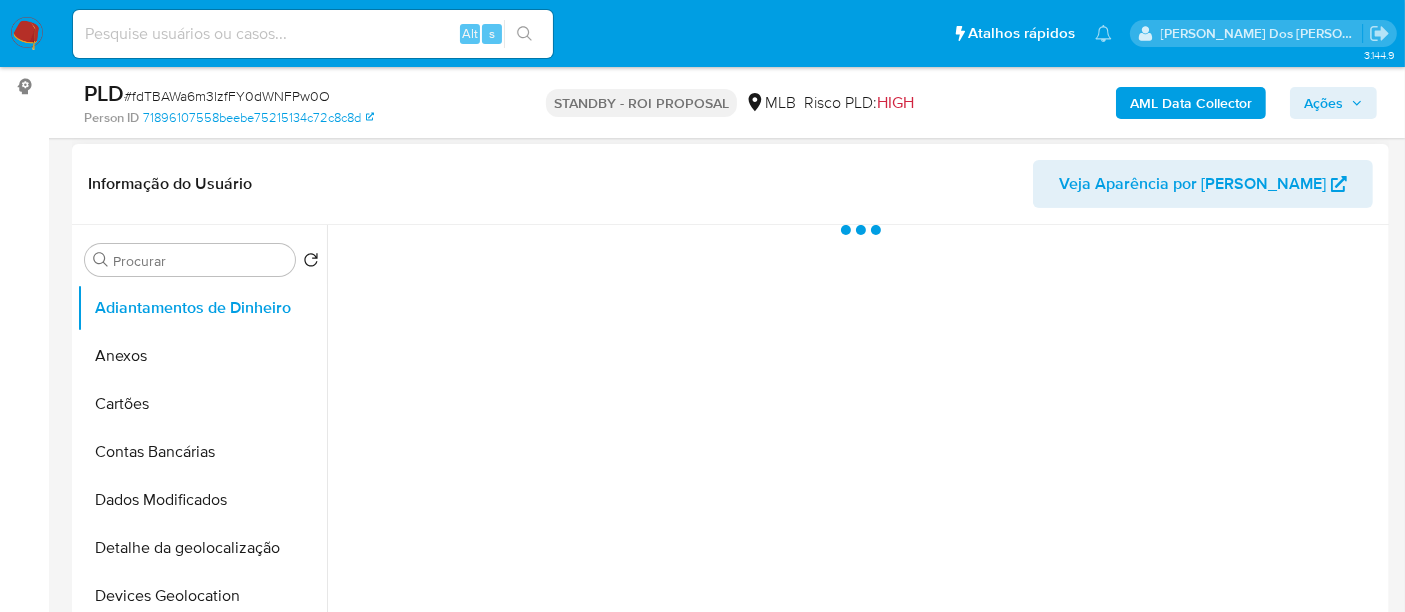 scroll, scrollTop: 444, scrollLeft: 0, axis: vertical 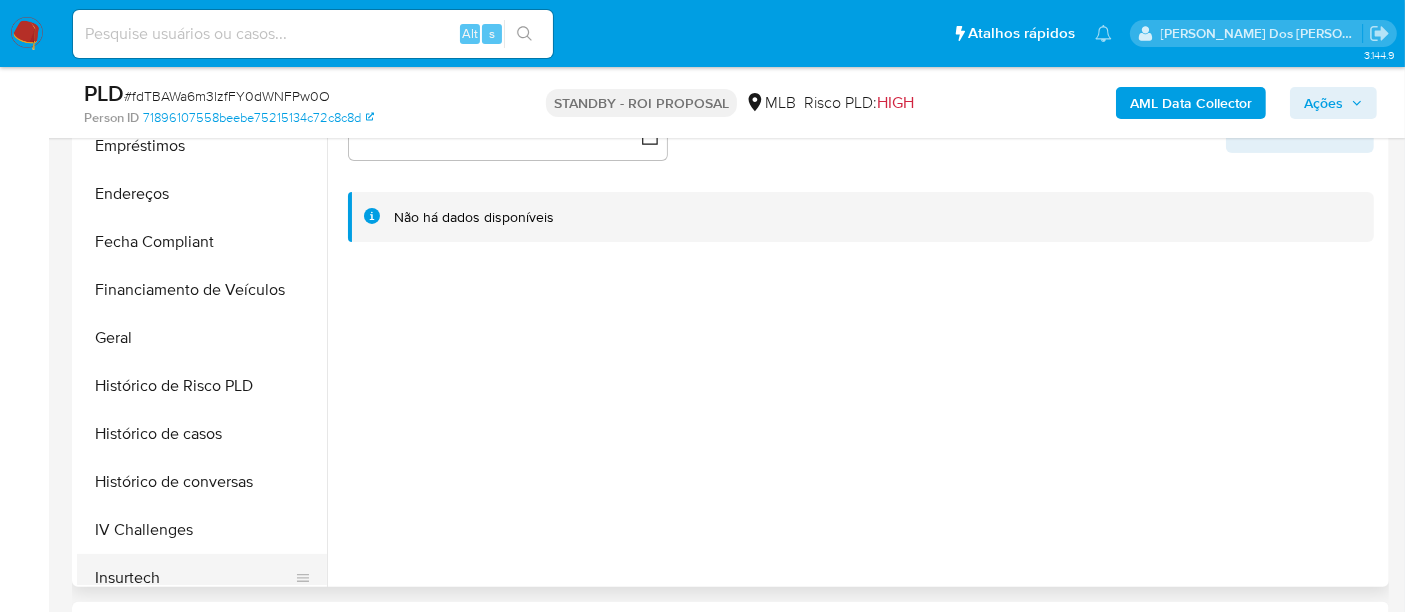 select on "10" 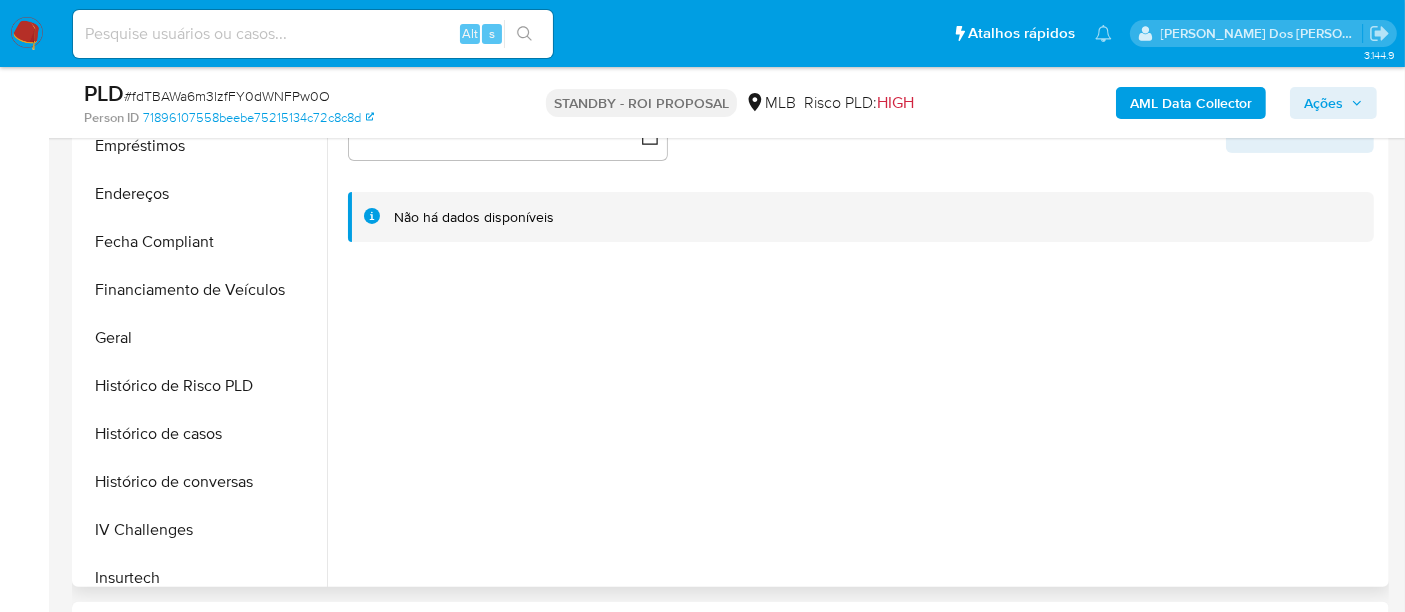 scroll, scrollTop: 666, scrollLeft: 0, axis: vertical 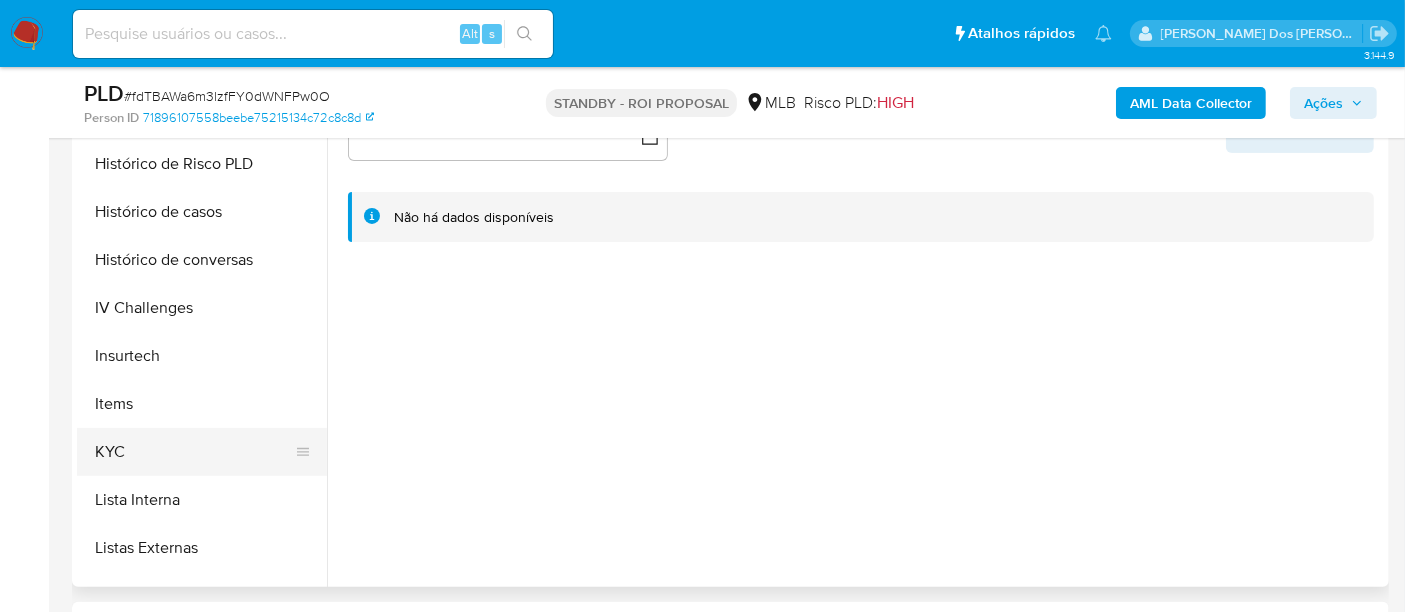 click on "KYC" at bounding box center [194, 452] 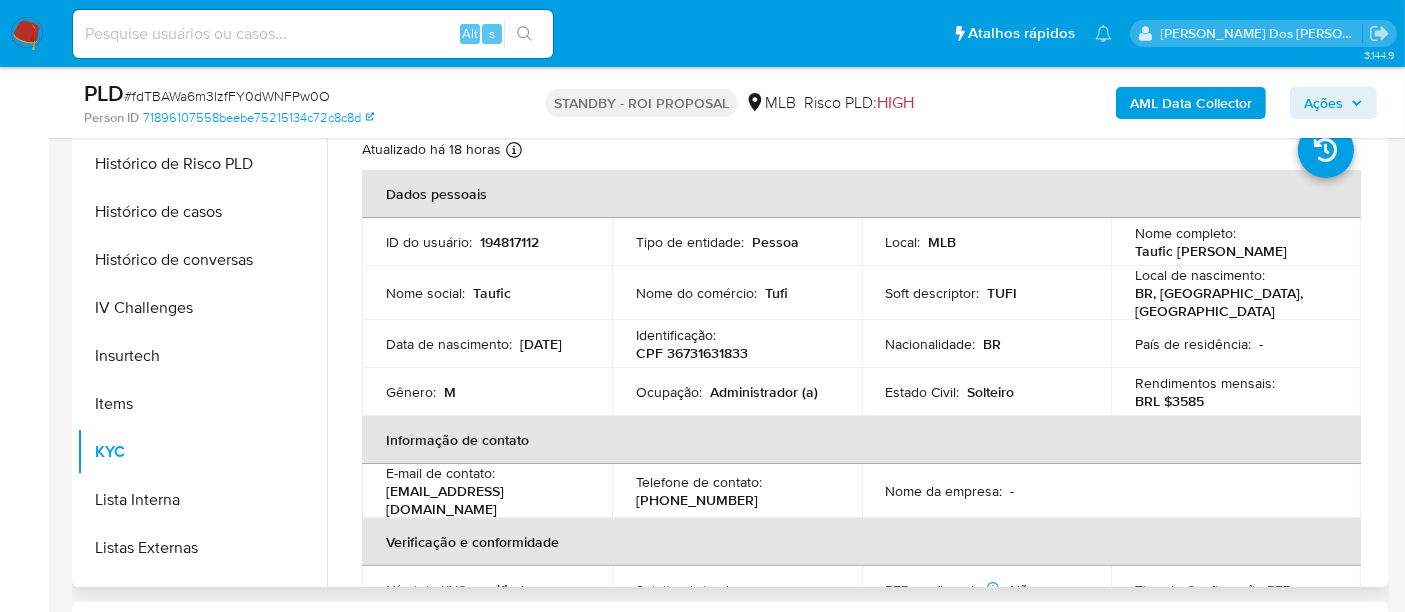 type 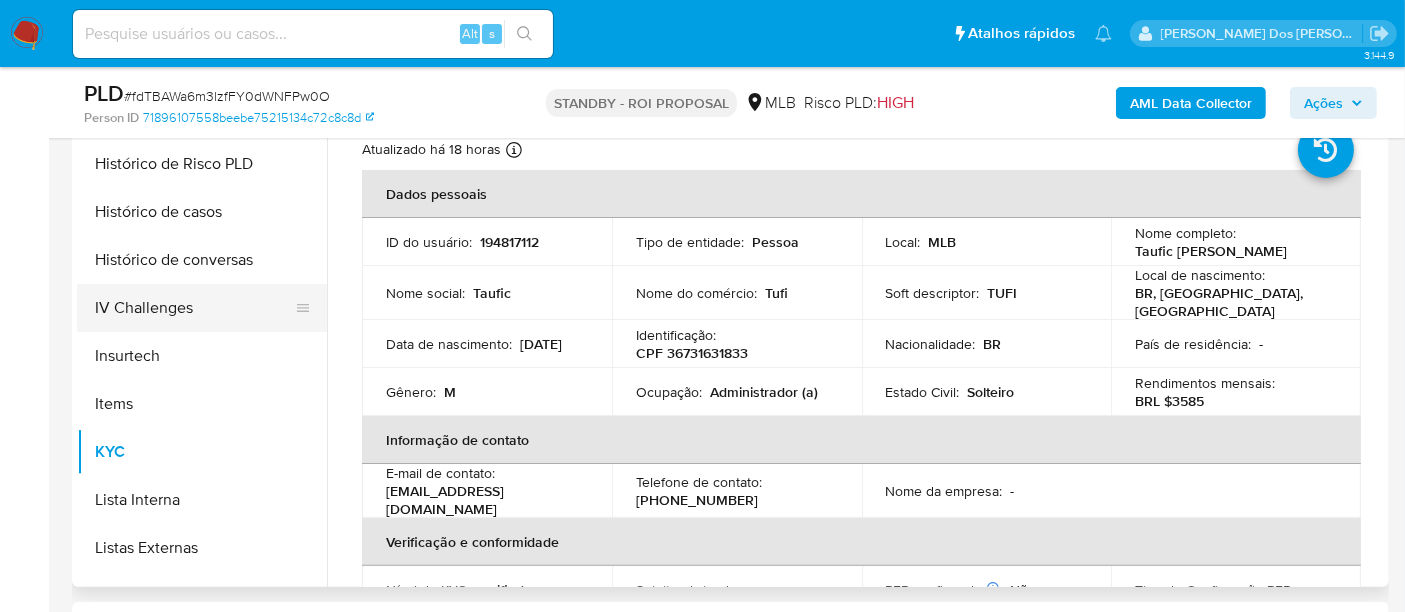 scroll, scrollTop: 555, scrollLeft: 0, axis: vertical 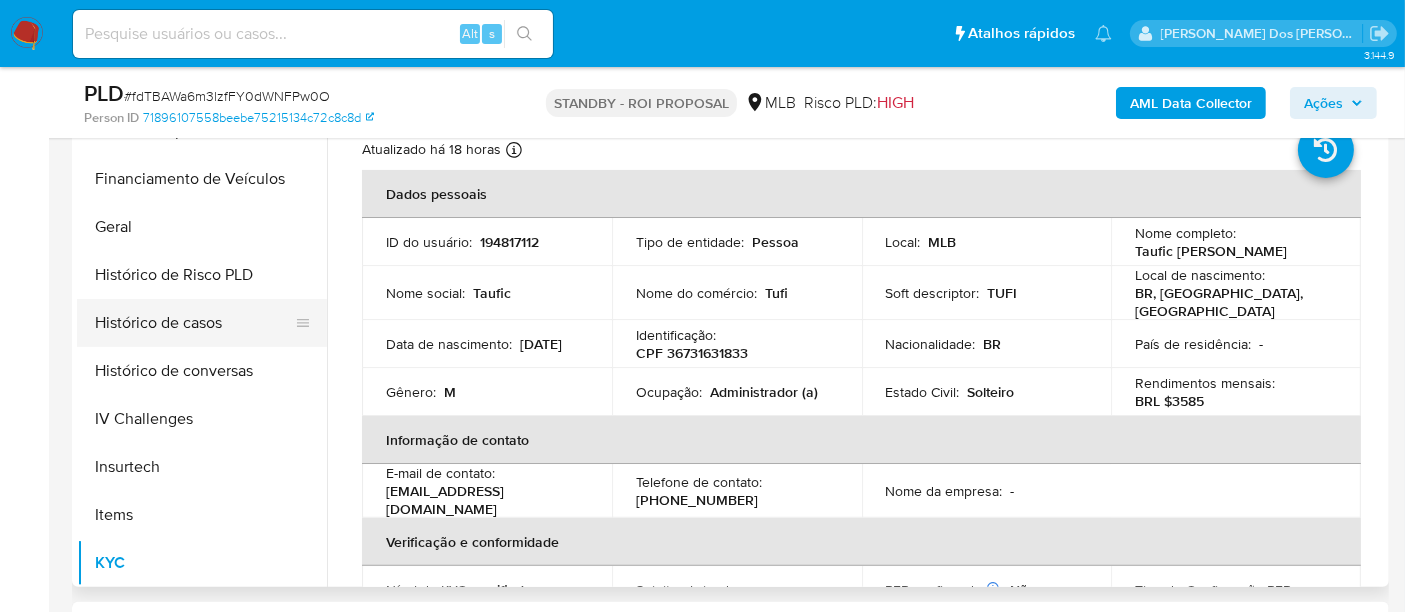 click on "Histórico de casos" at bounding box center (194, 323) 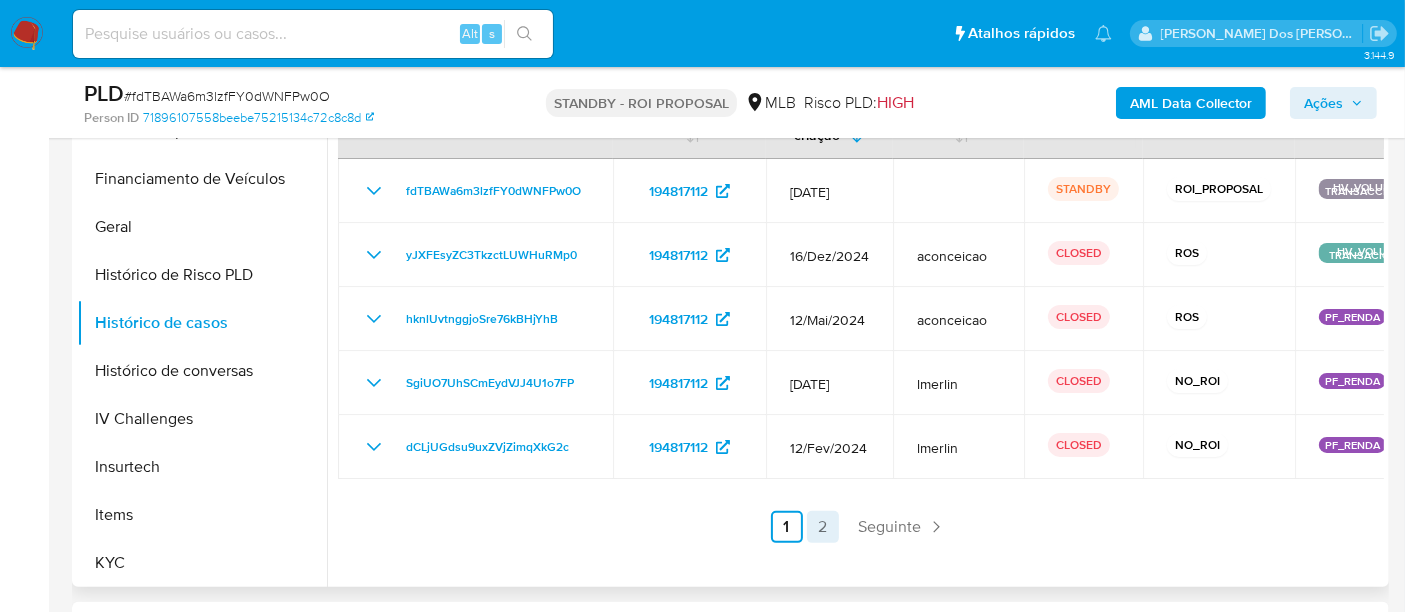 click on "2" at bounding box center (823, 527) 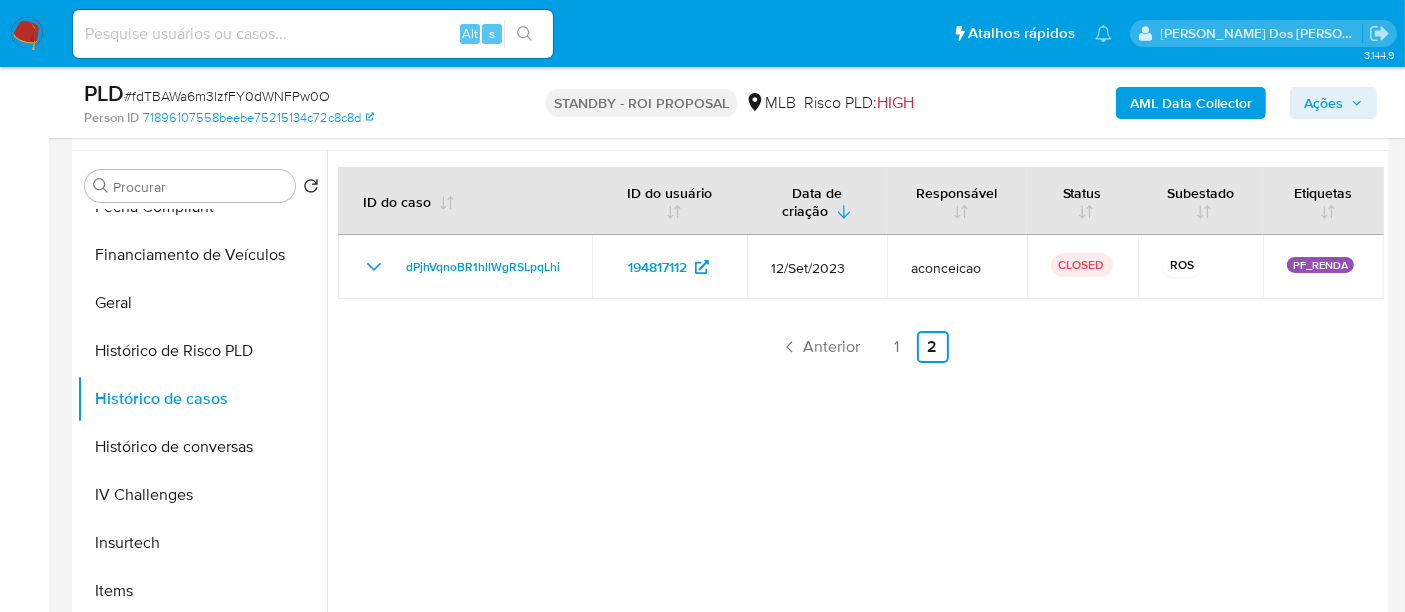 scroll, scrollTop: 333, scrollLeft: 0, axis: vertical 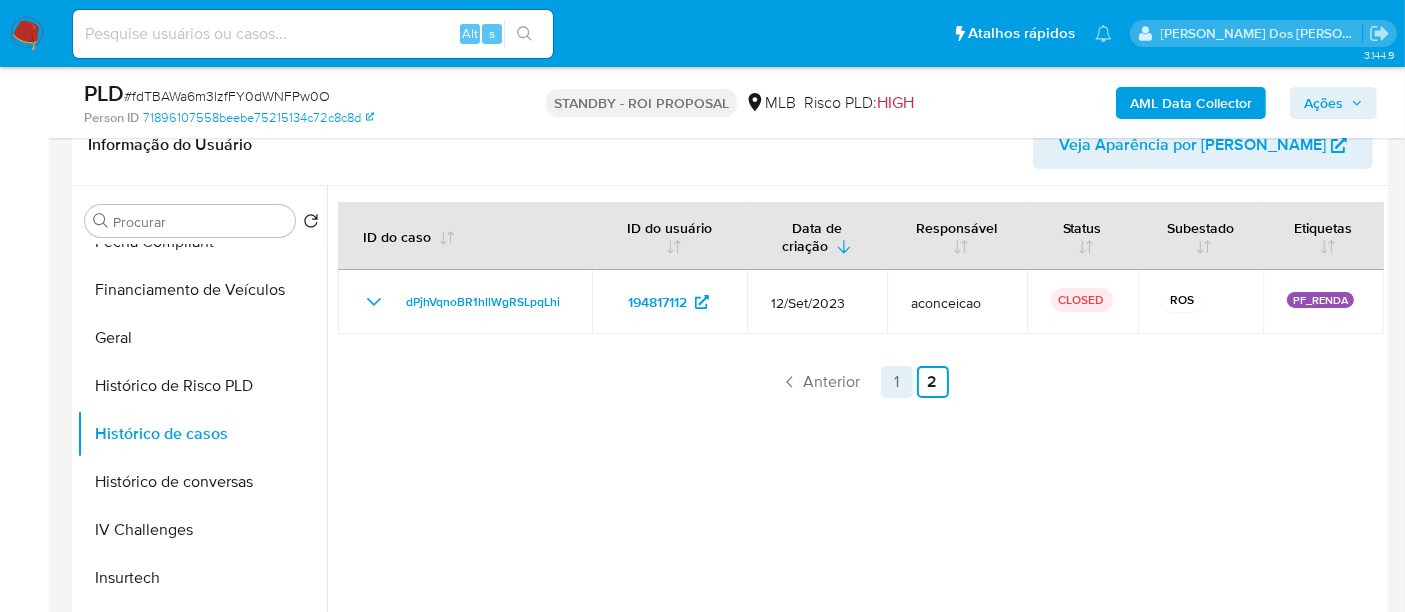 click on "1" at bounding box center [897, 382] 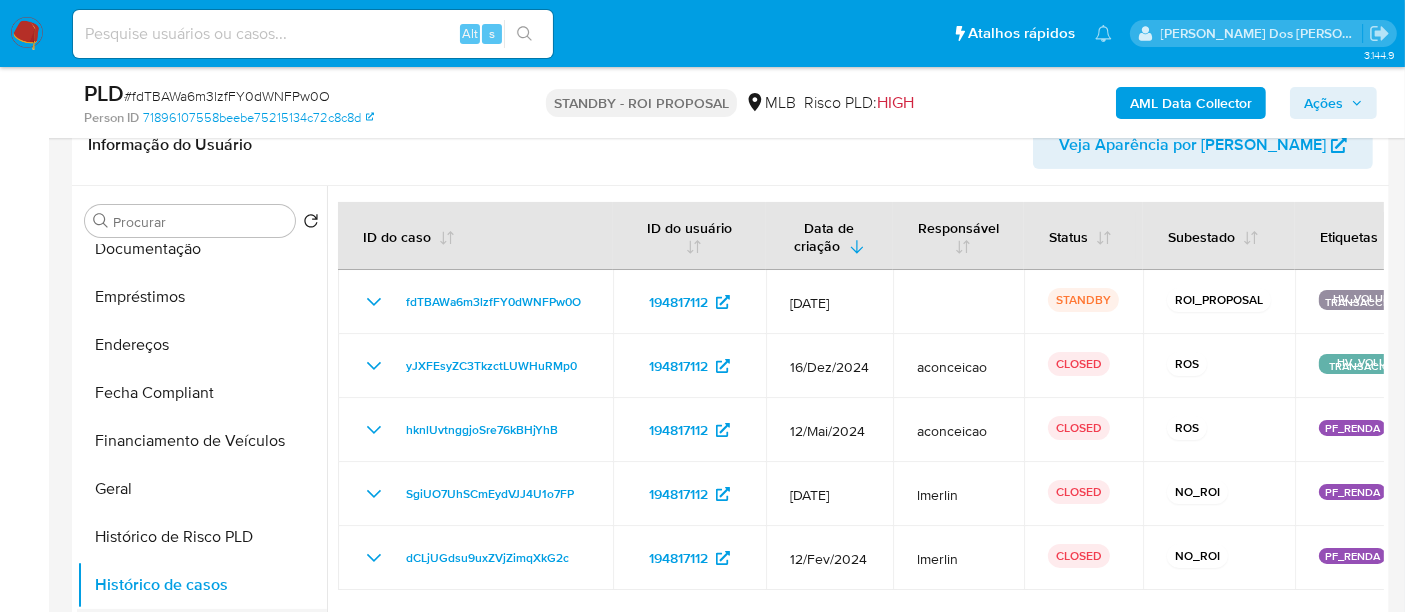 scroll, scrollTop: 333, scrollLeft: 0, axis: vertical 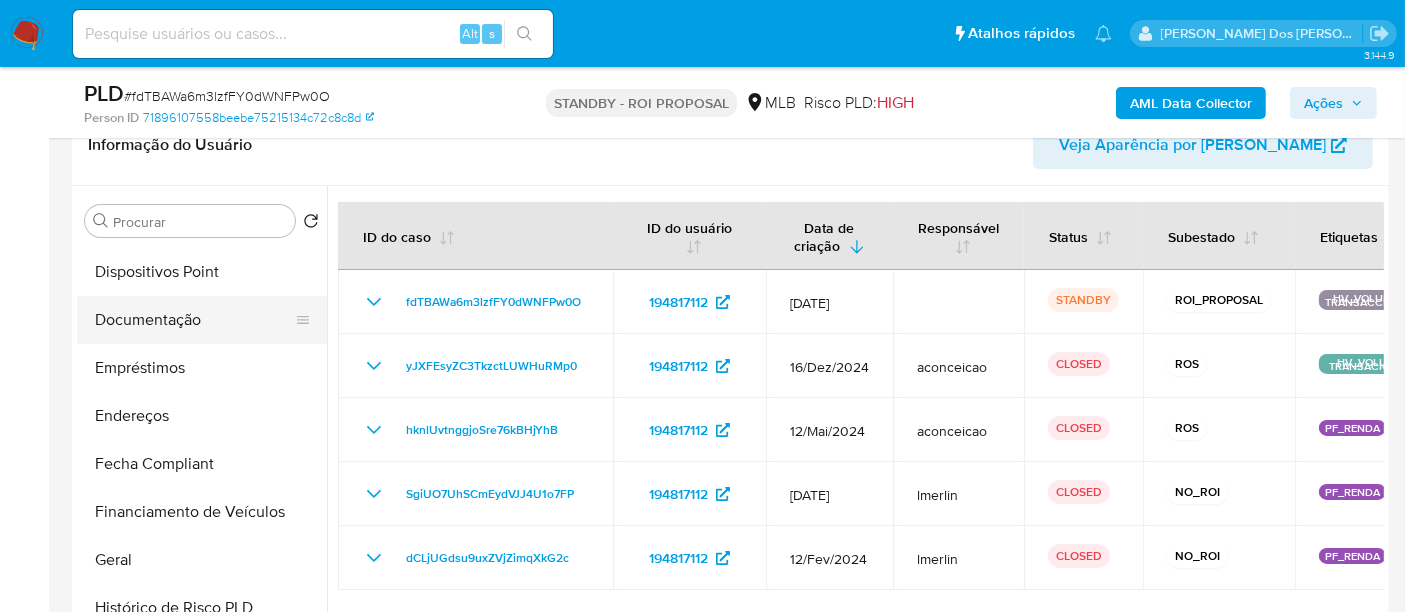 click on "Documentação" at bounding box center (194, 320) 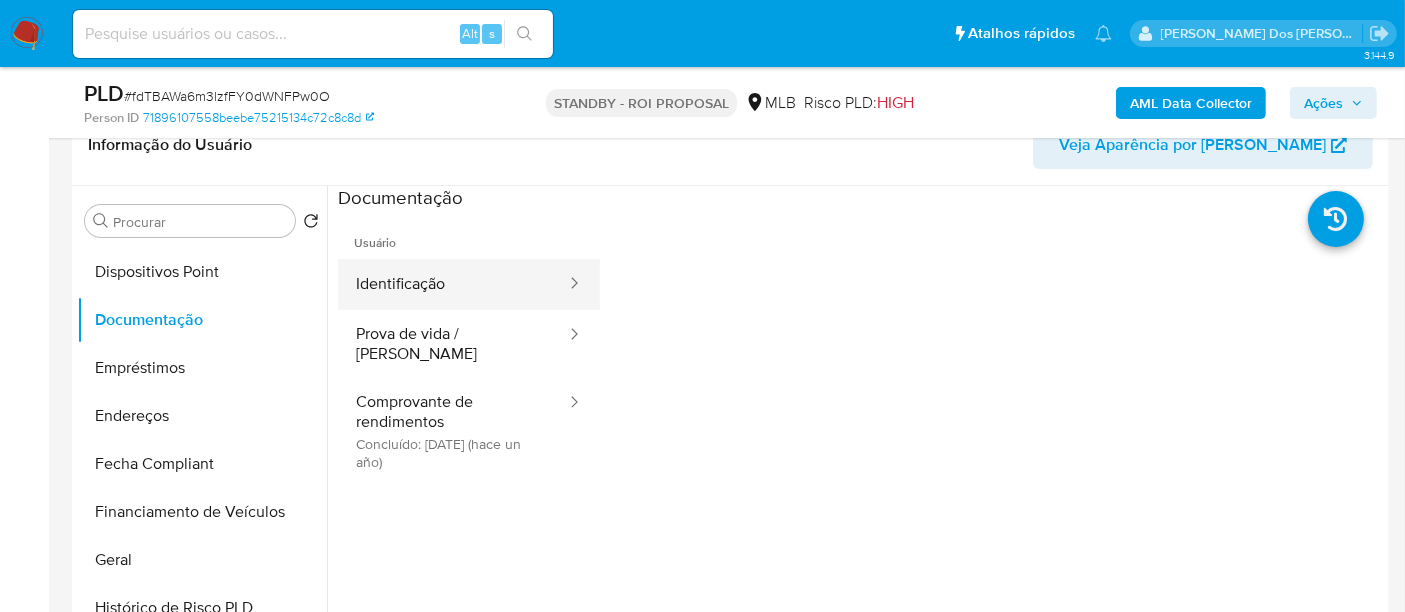 click on "Identificação" at bounding box center [453, 284] 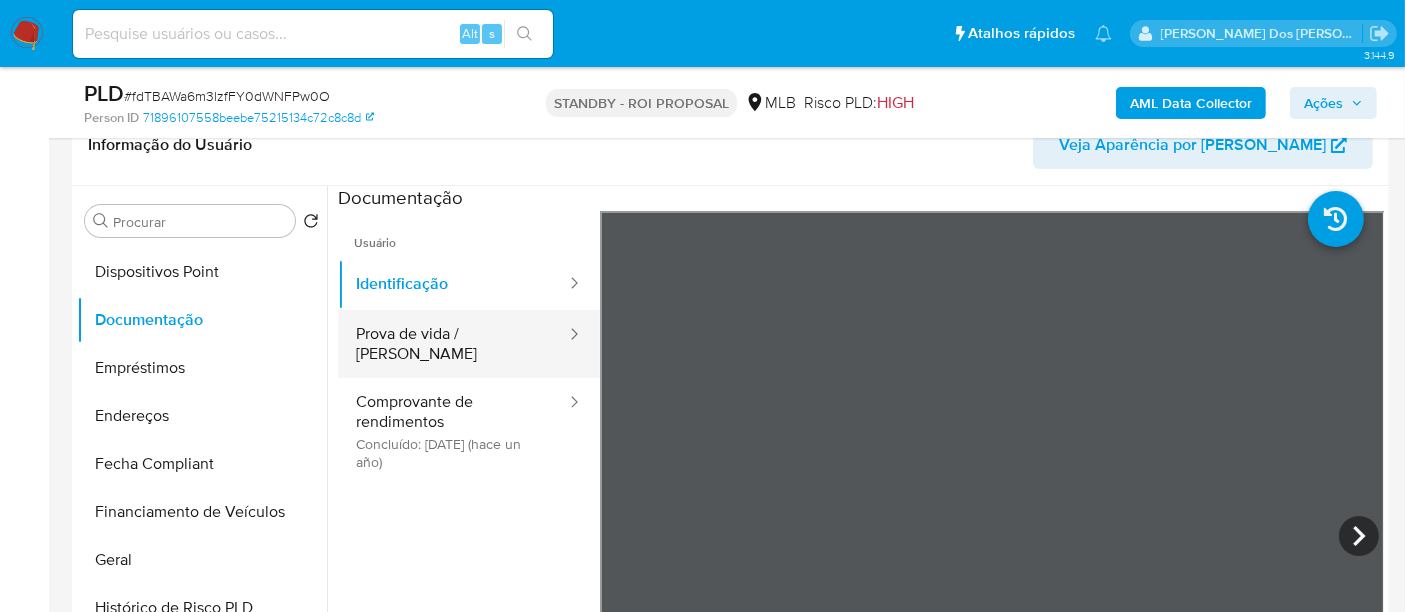 click on "Prova de vida / [PERSON_NAME]" at bounding box center [453, 344] 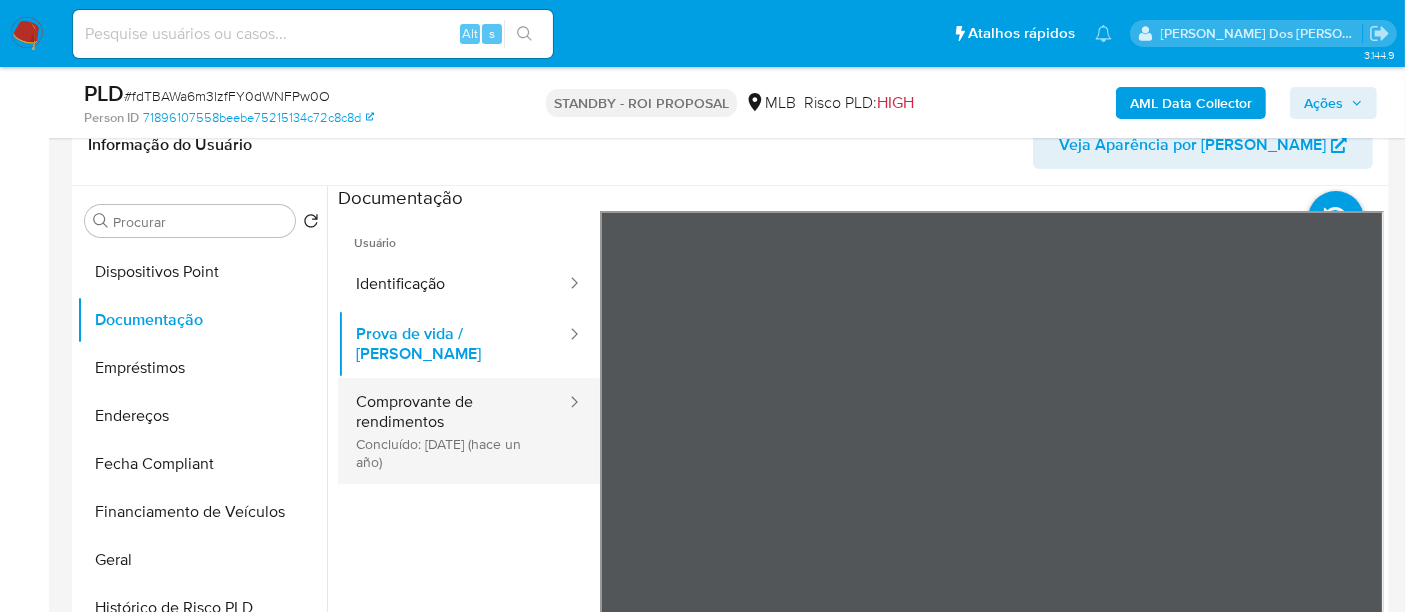 click on "Comprovante de rendimentos Concluído: [DATE] (hace un año)" at bounding box center (453, 431) 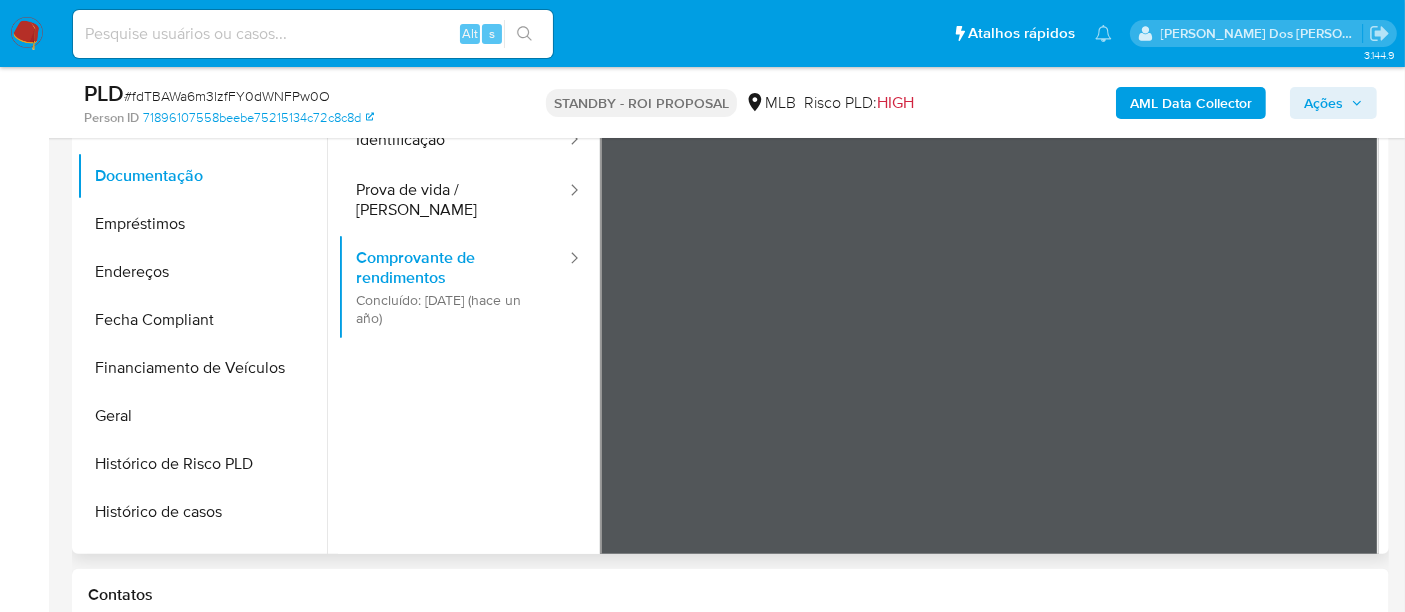 scroll, scrollTop: 444, scrollLeft: 0, axis: vertical 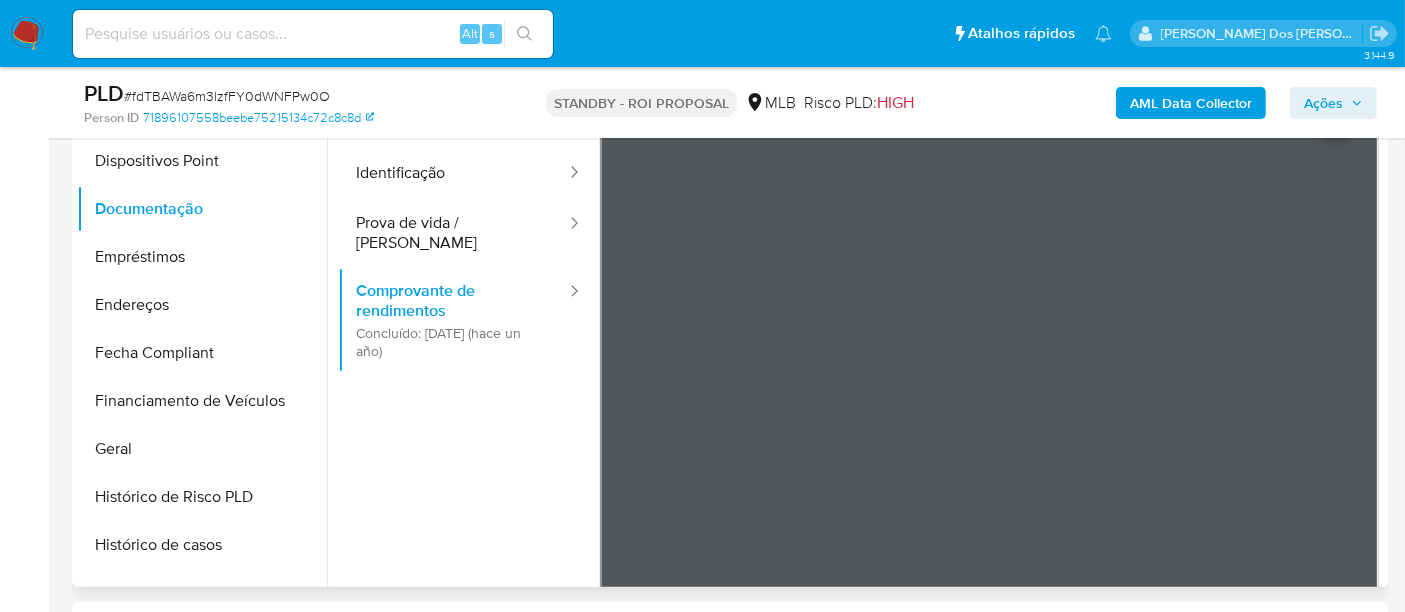 type 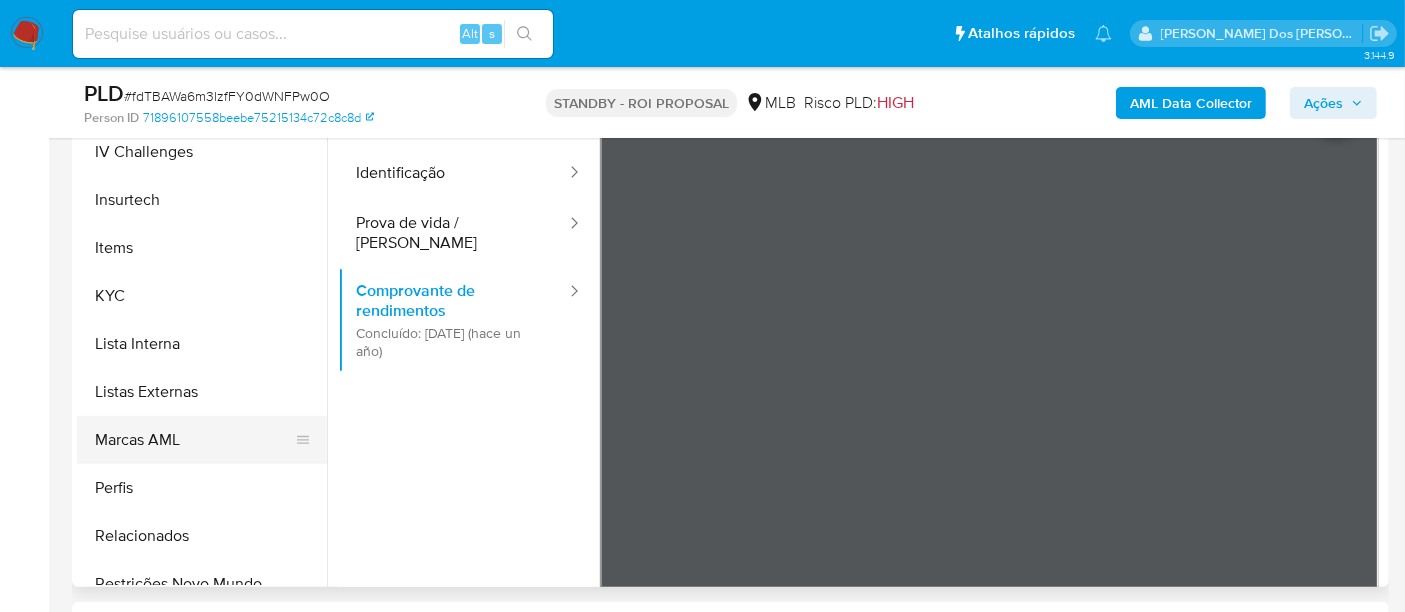 scroll, scrollTop: 844, scrollLeft: 0, axis: vertical 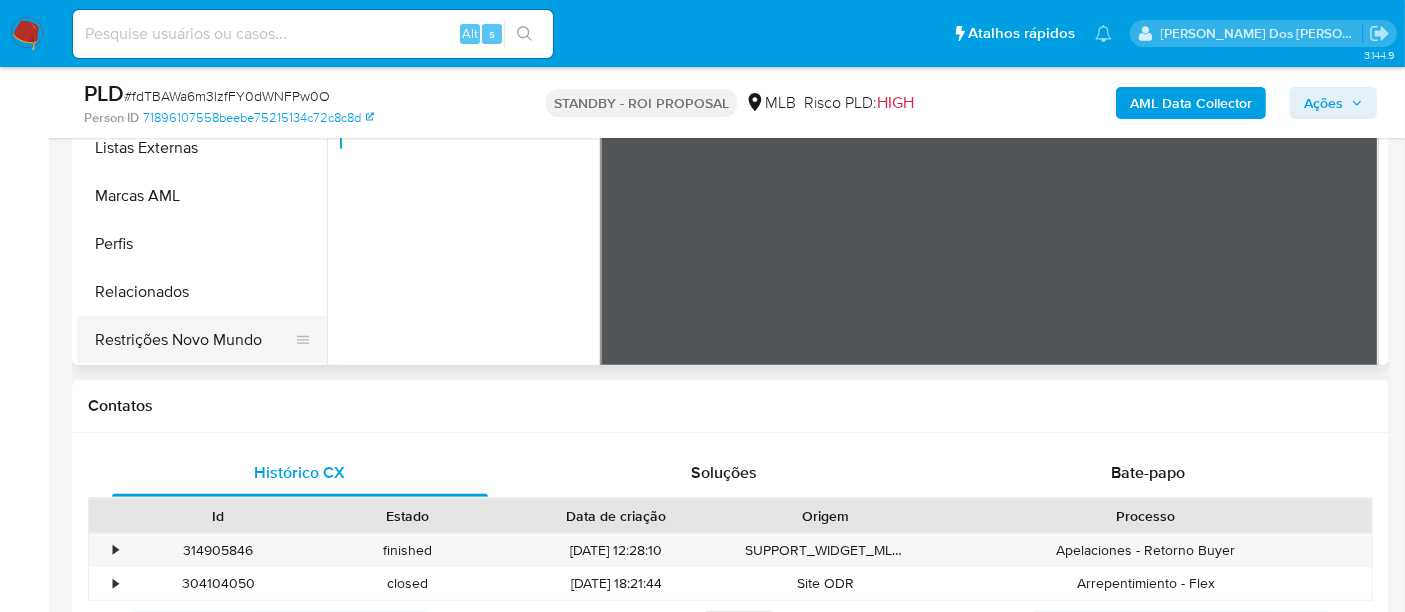 click on "Restrições Novo Mundo" at bounding box center [194, 340] 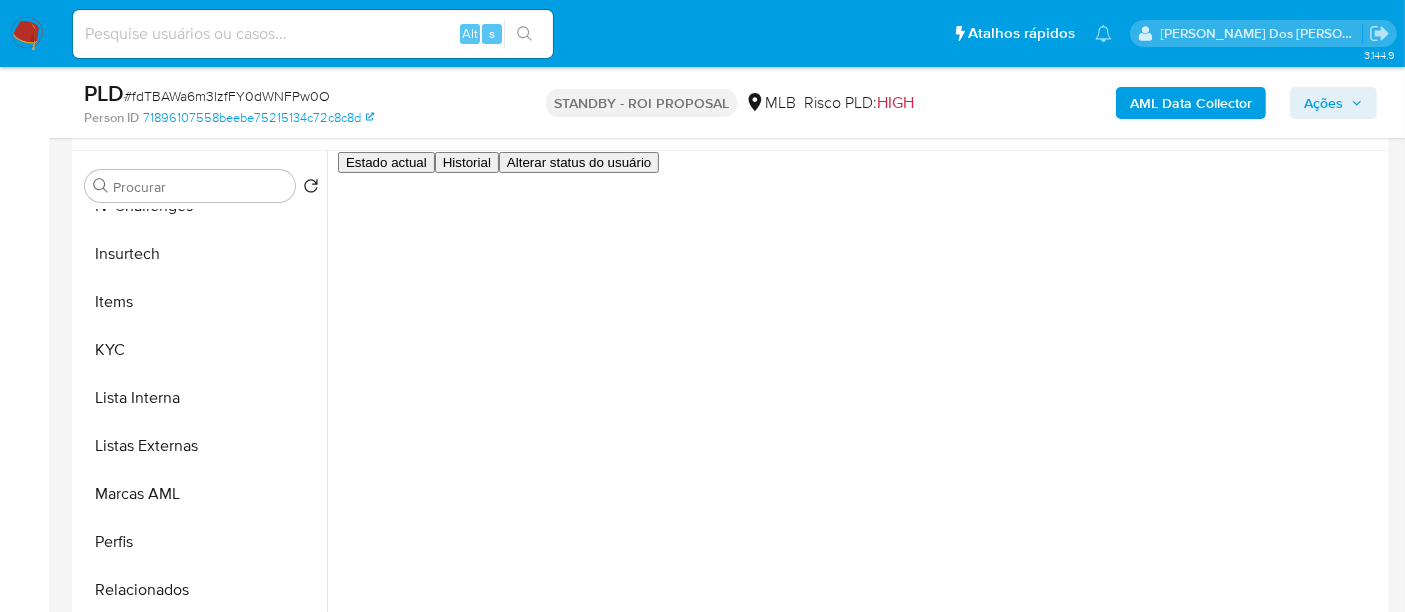 scroll, scrollTop: 333, scrollLeft: 0, axis: vertical 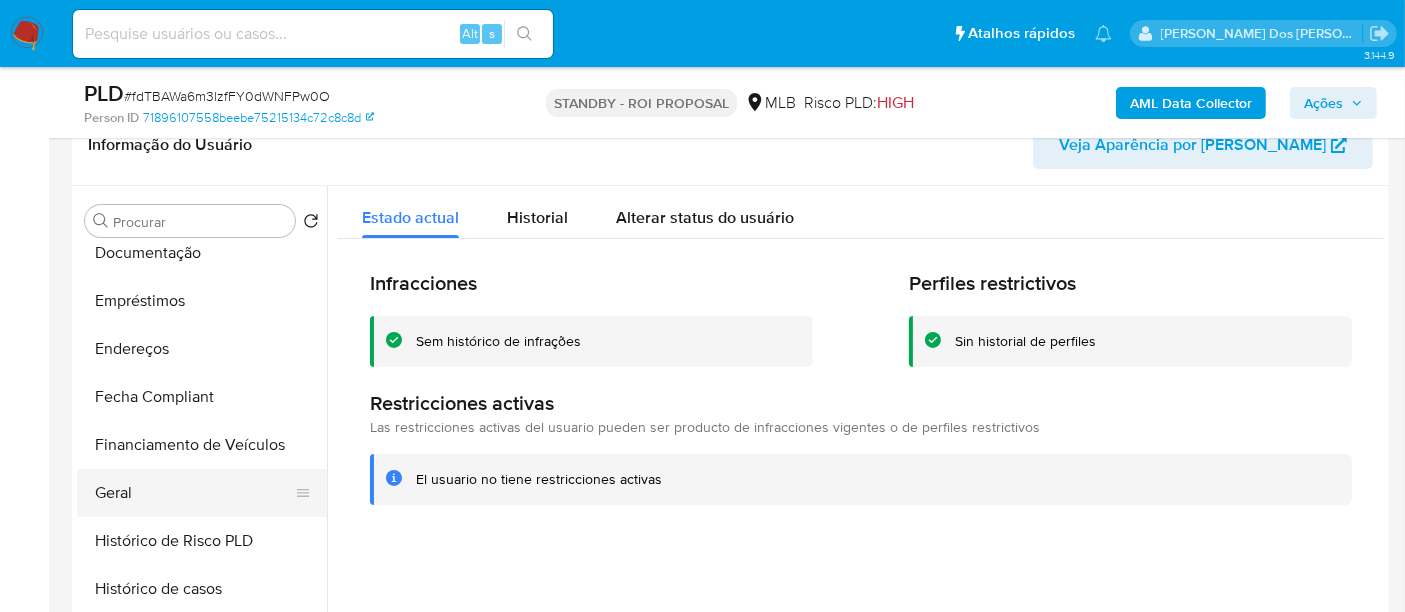 click on "Geral" at bounding box center (194, 493) 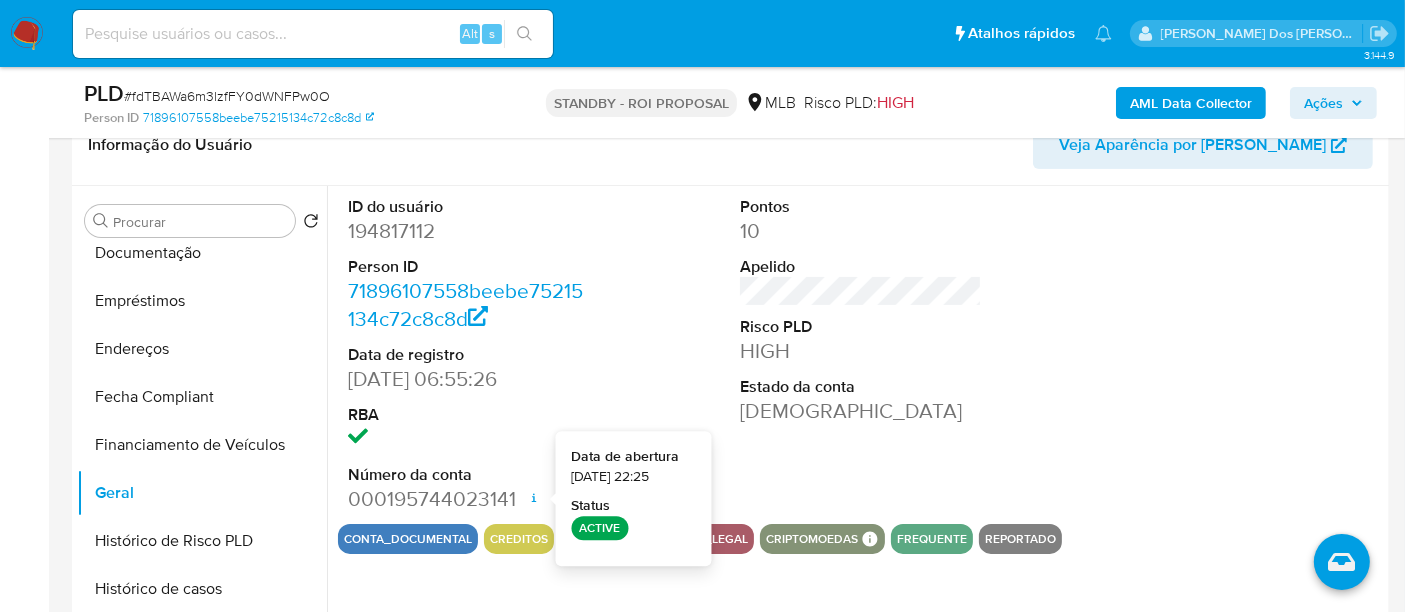 type 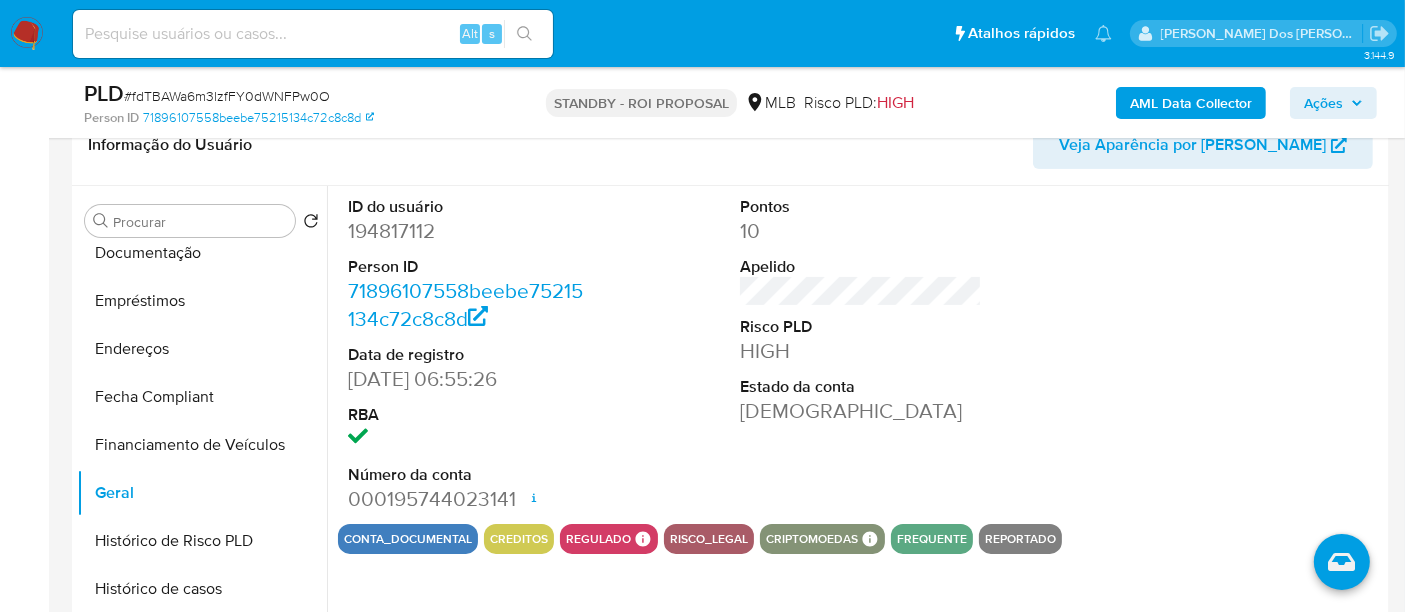 click on "Alt s" at bounding box center (313, 34) 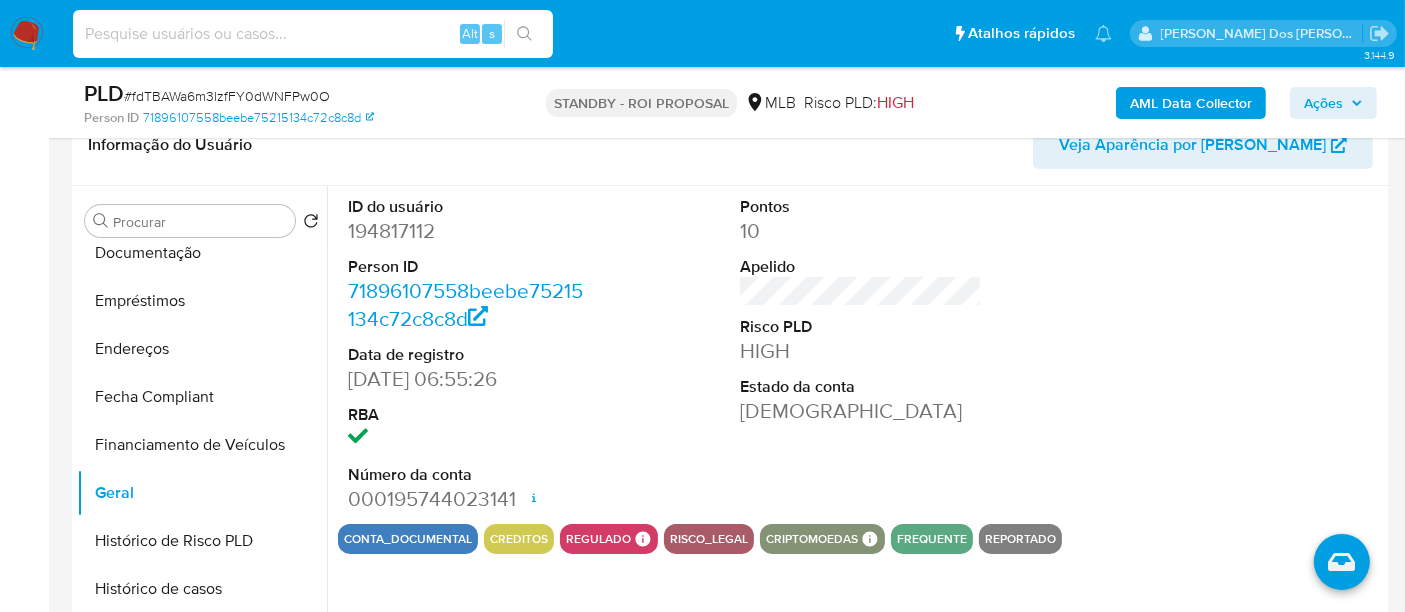 paste on "VdqDc2XVjCOSErIldOkDJbBX" 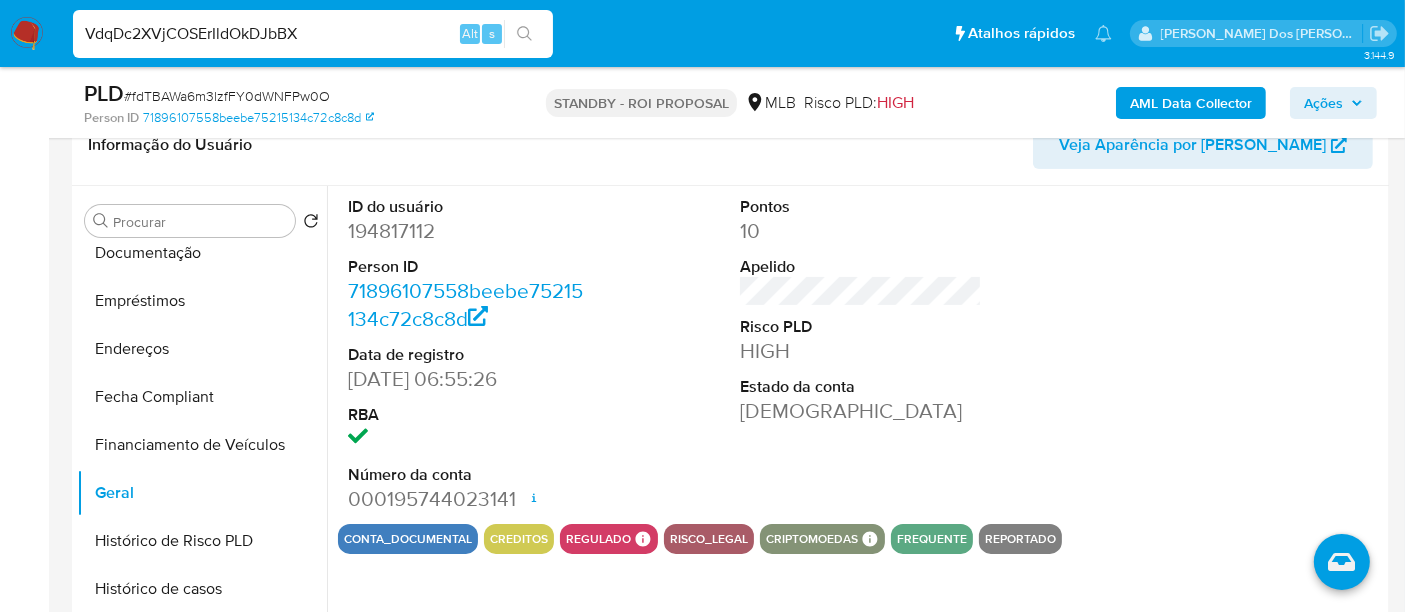 type on "VdqDc2XVjCOSErIldOkDJbBX" 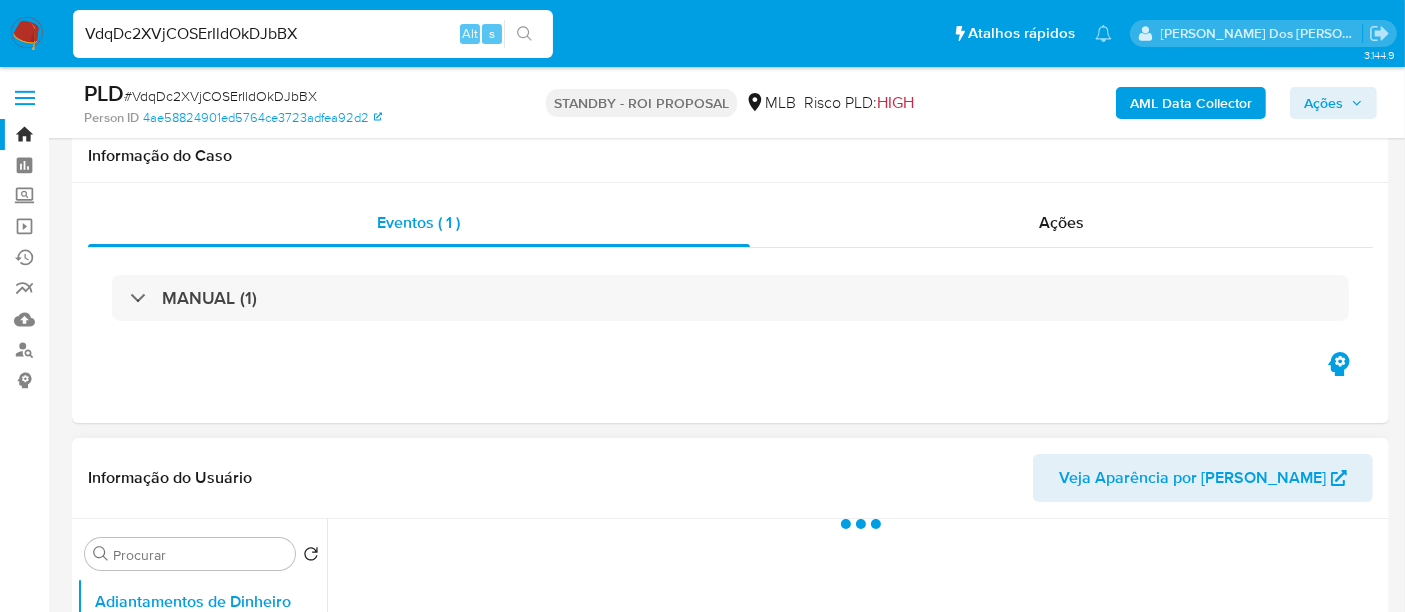 scroll, scrollTop: 333, scrollLeft: 0, axis: vertical 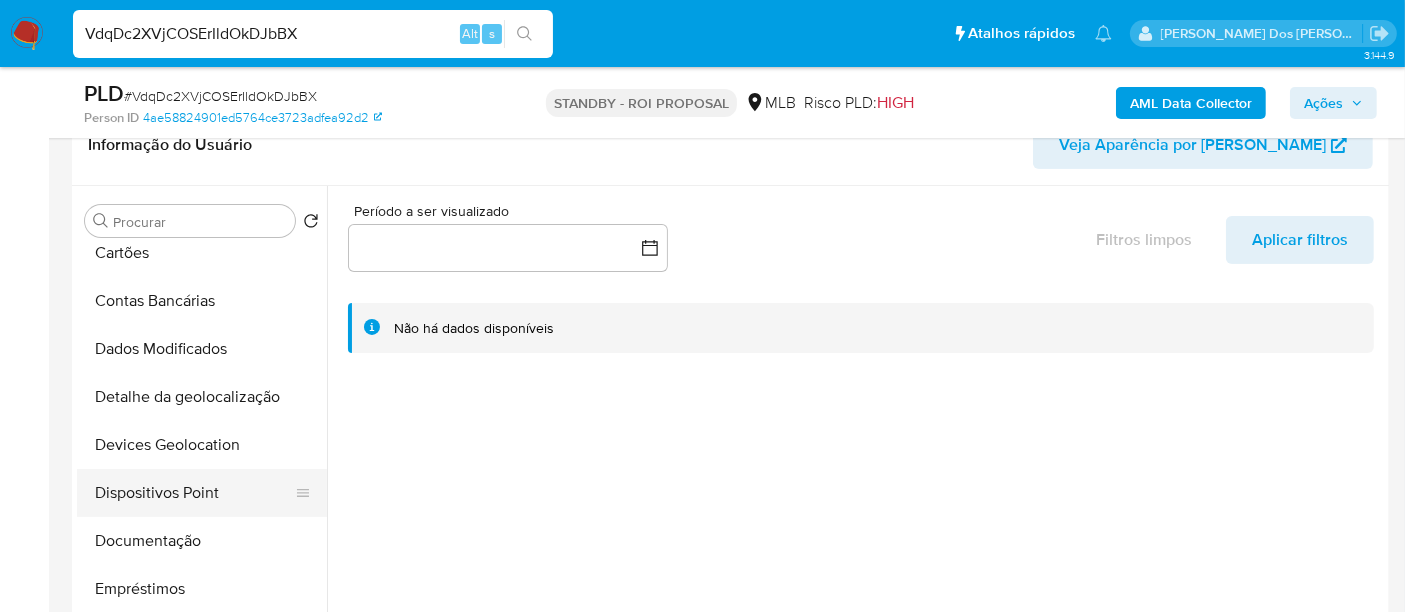 select on "10" 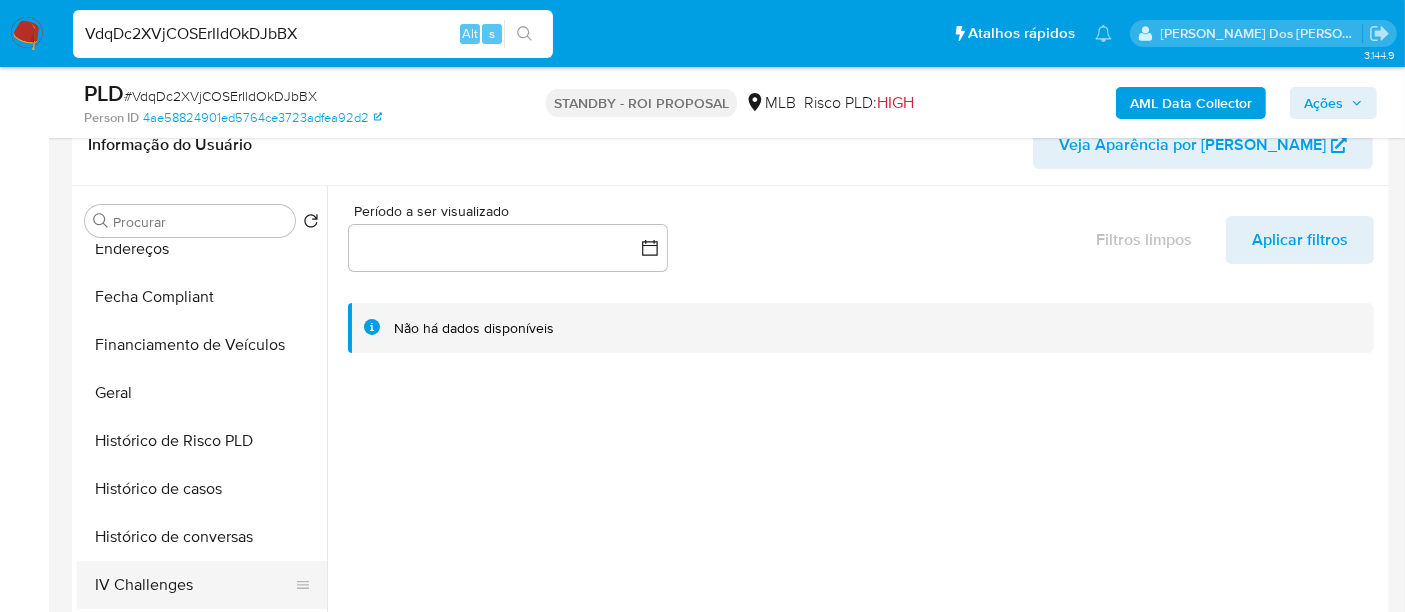 scroll, scrollTop: 666, scrollLeft: 0, axis: vertical 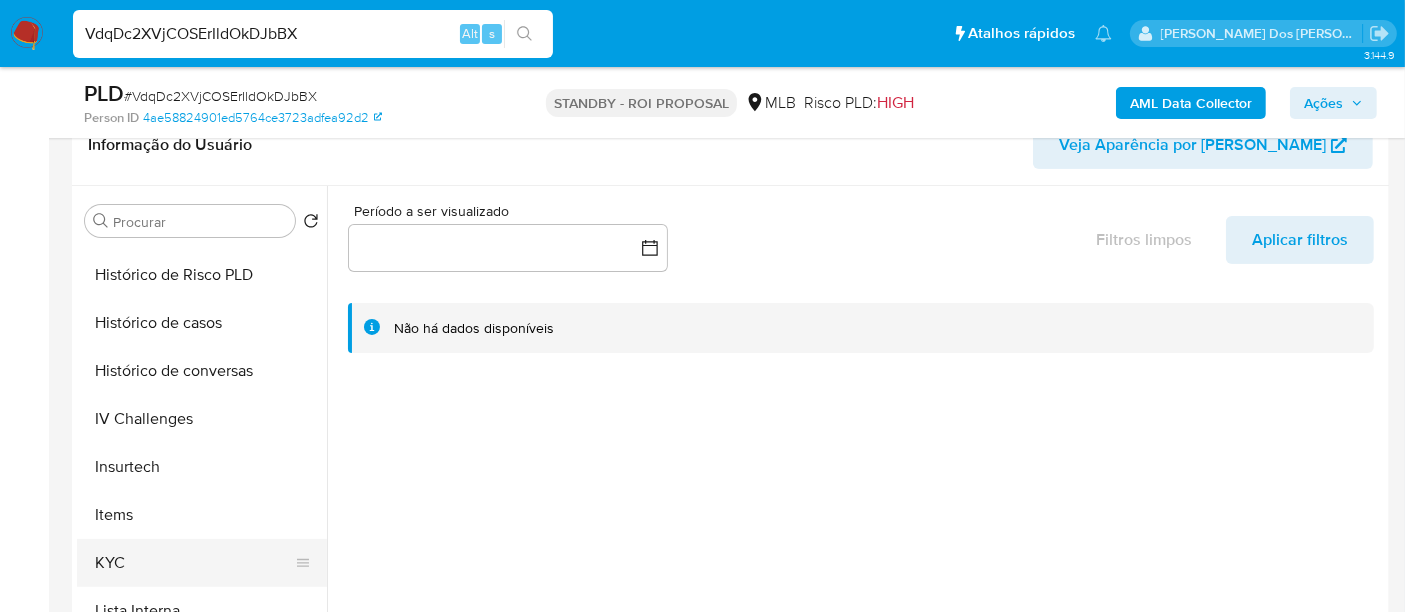 click on "KYC" at bounding box center (194, 563) 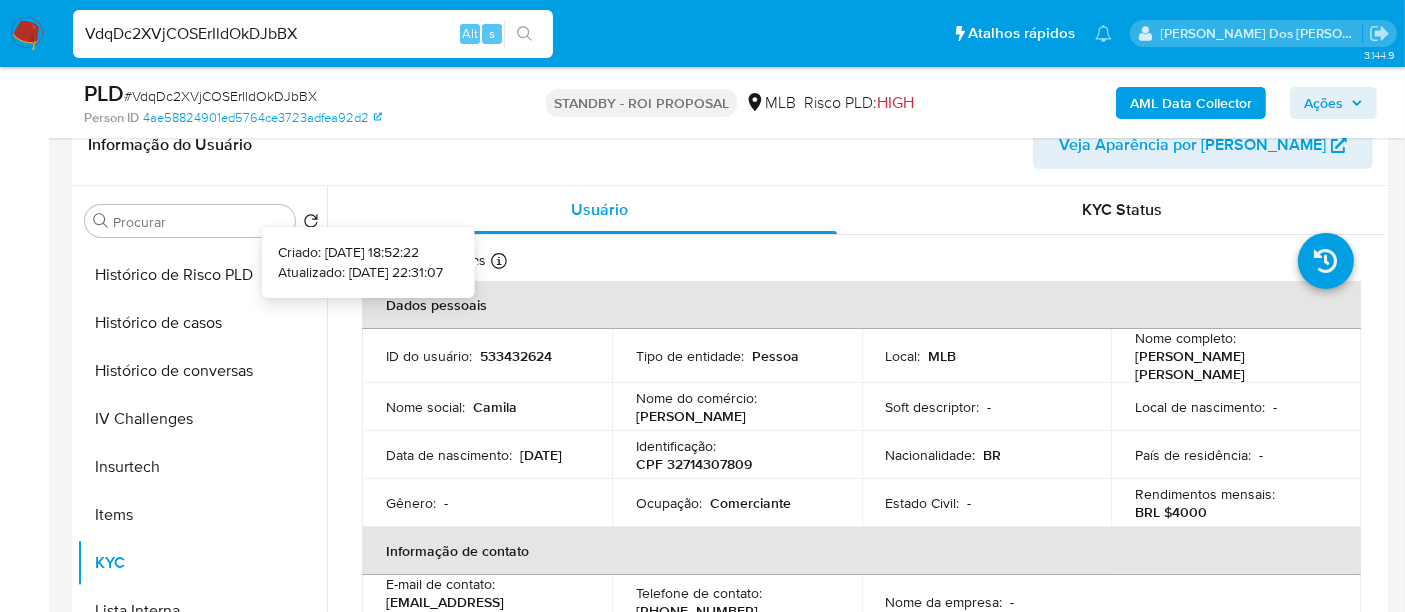 type 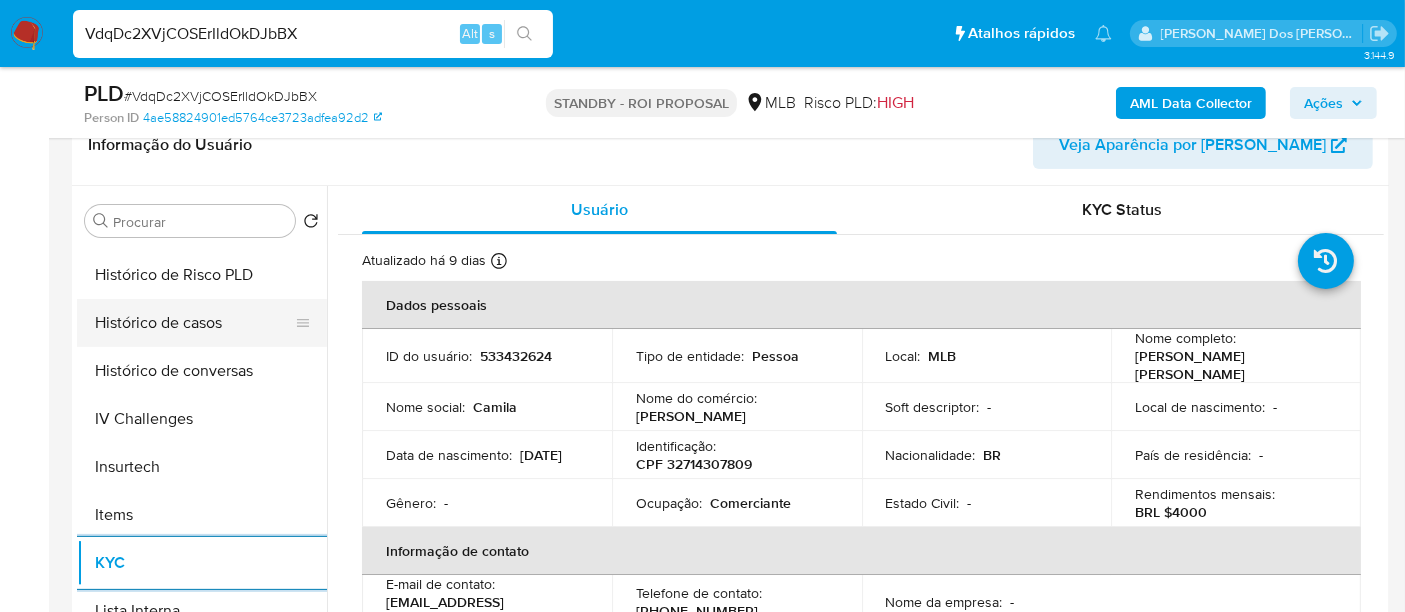 click on "Histórico de casos" at bounding box center [194, 323] 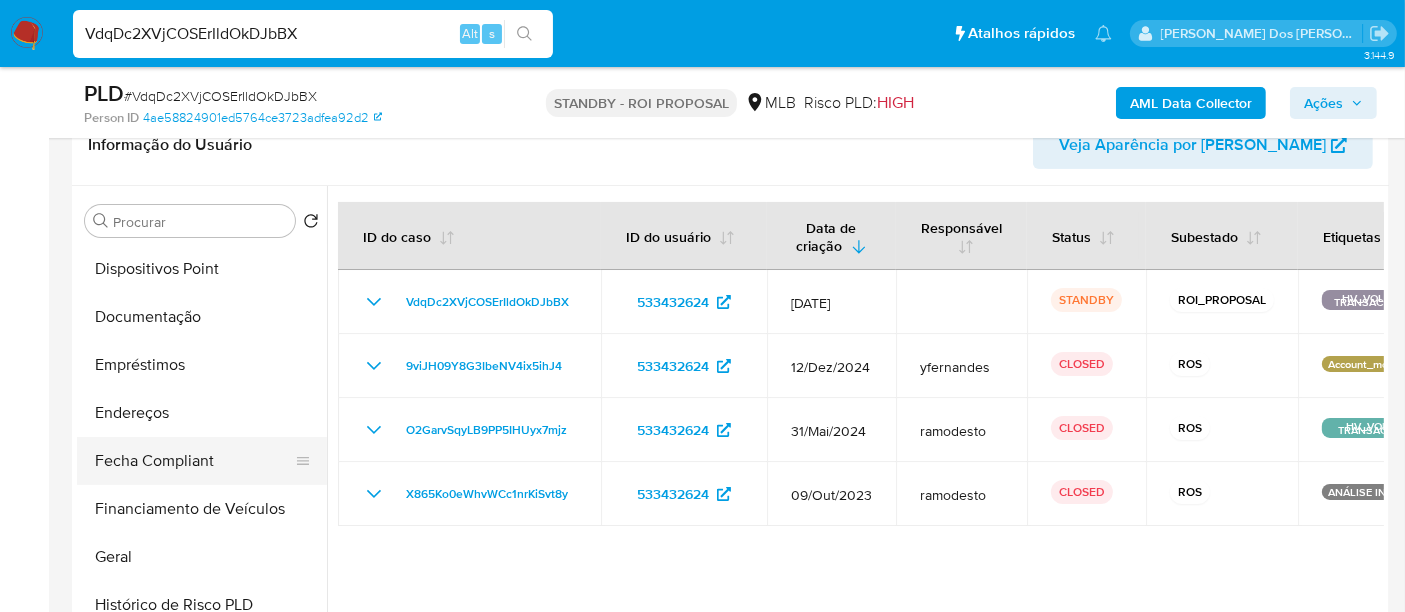 scroll, scrollTop: 333, scrollLeft: 0, axis: vertical 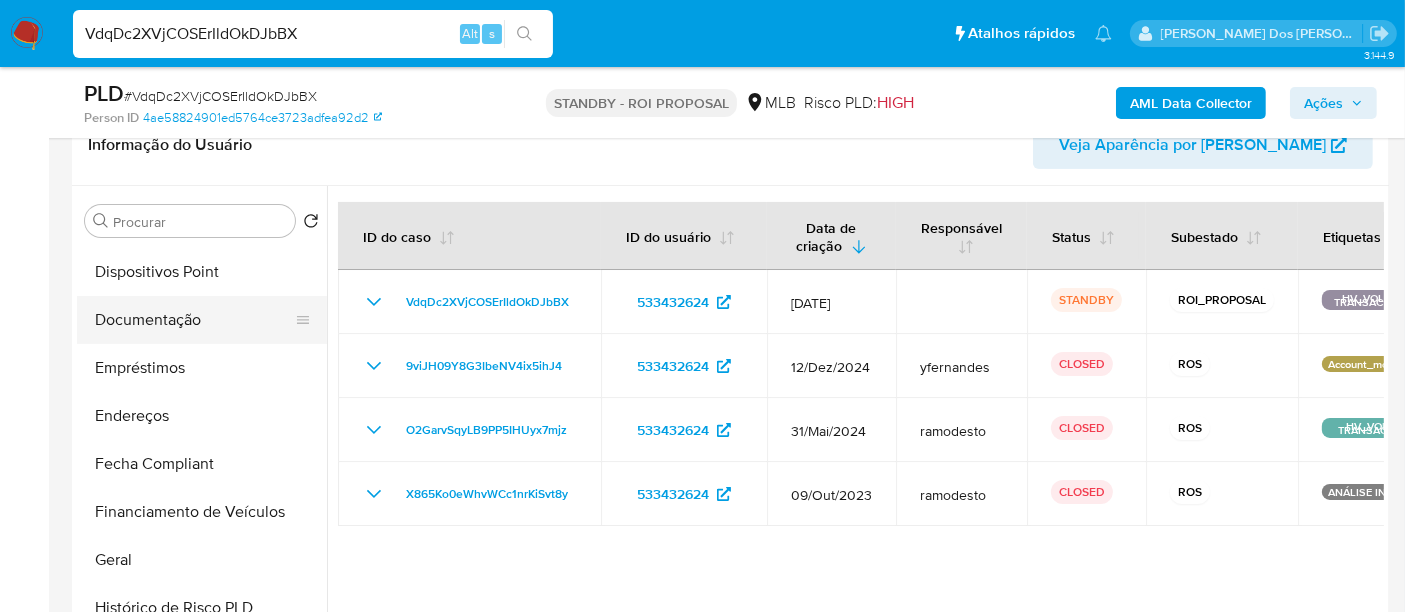 click on "Documentação" at bounding box center [194, 320] 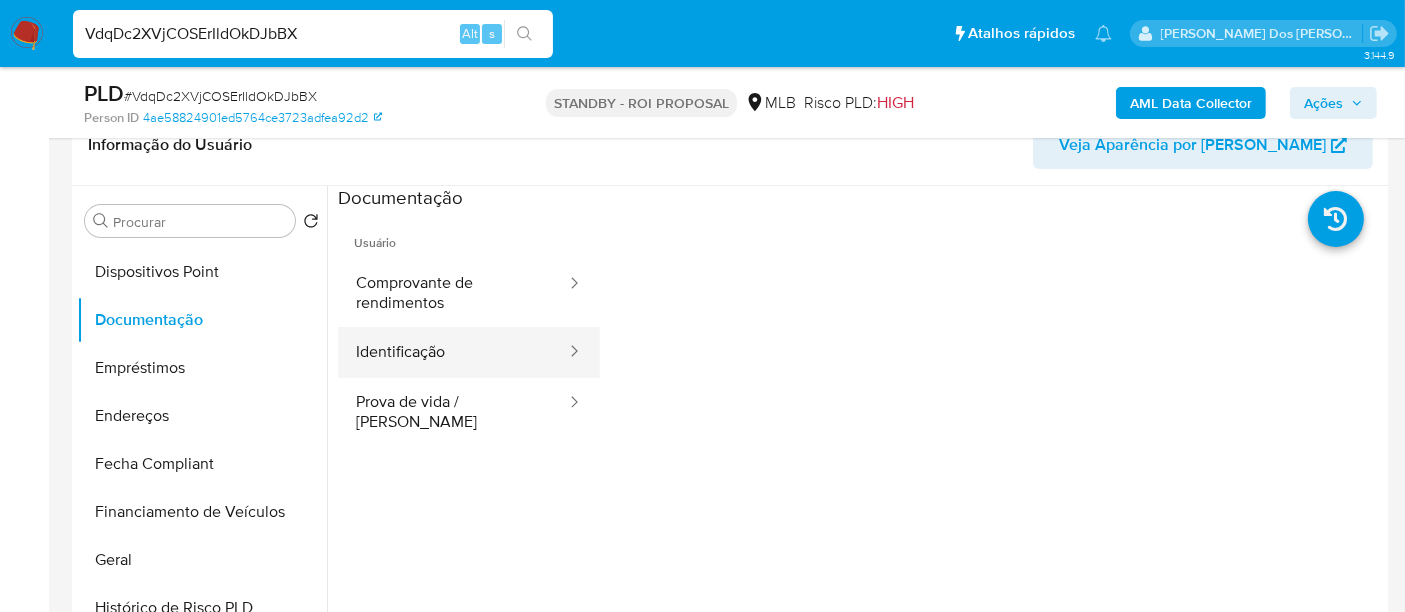 click on "Identificação" at bounding box center [453, 352] 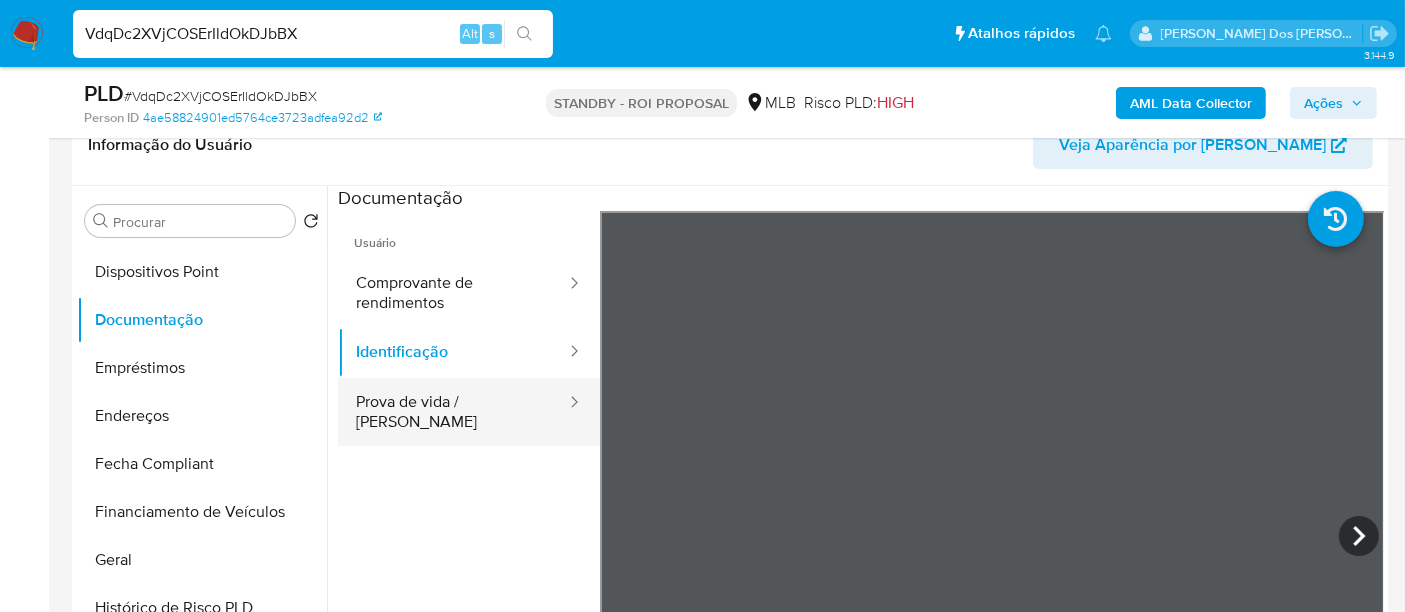 click on "Prova de vida / [PERSON_NAME]" at bounding box center [453, 412] 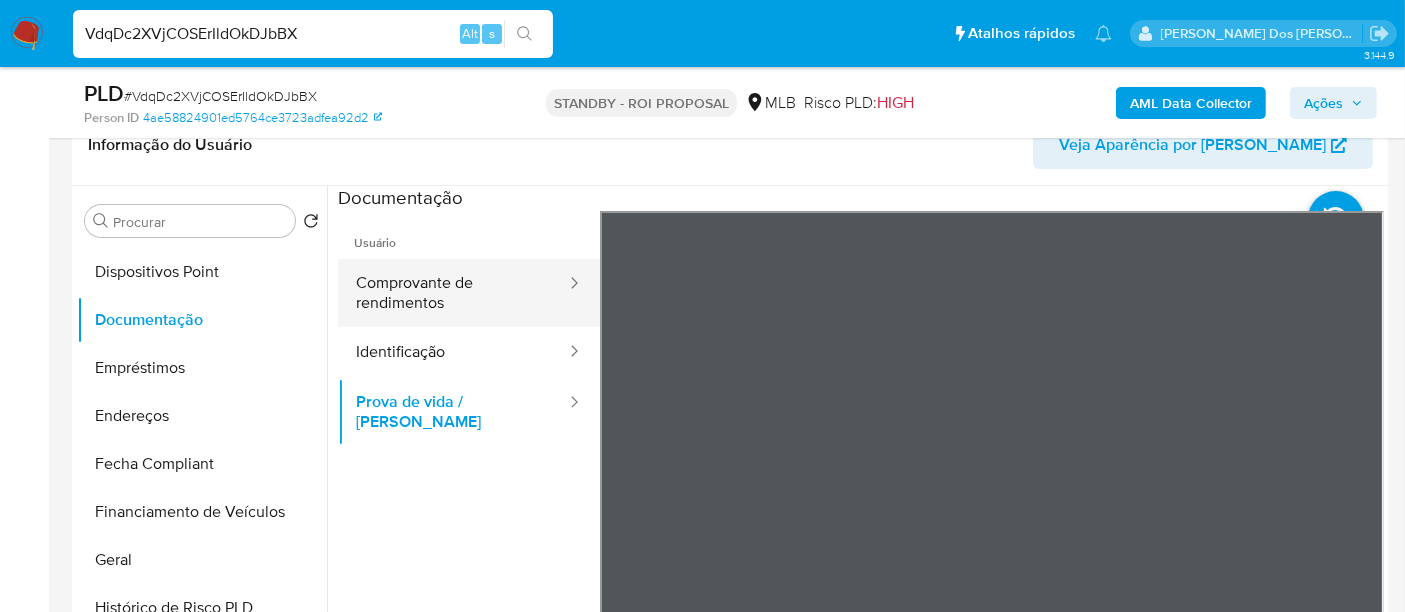 click on "Comprovante de rendimentos" at bounding box center [453, 293] 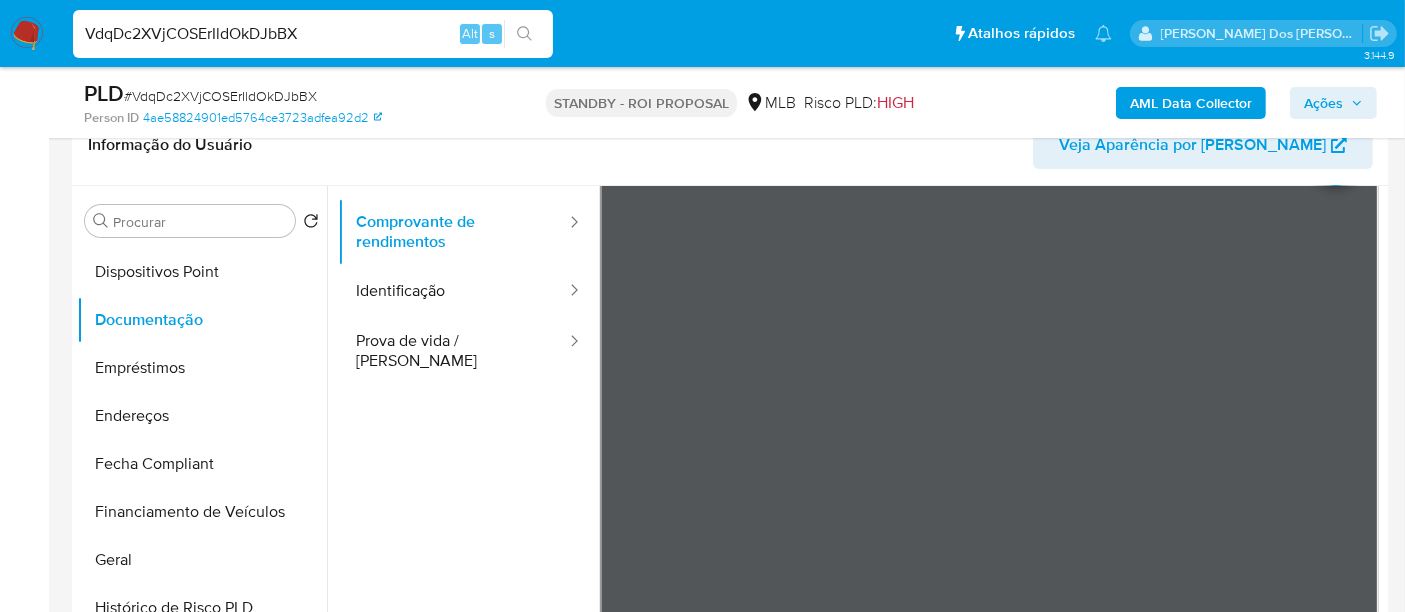 scroll, scrollTop: 111, scrollLeft: 0, axis: vertical 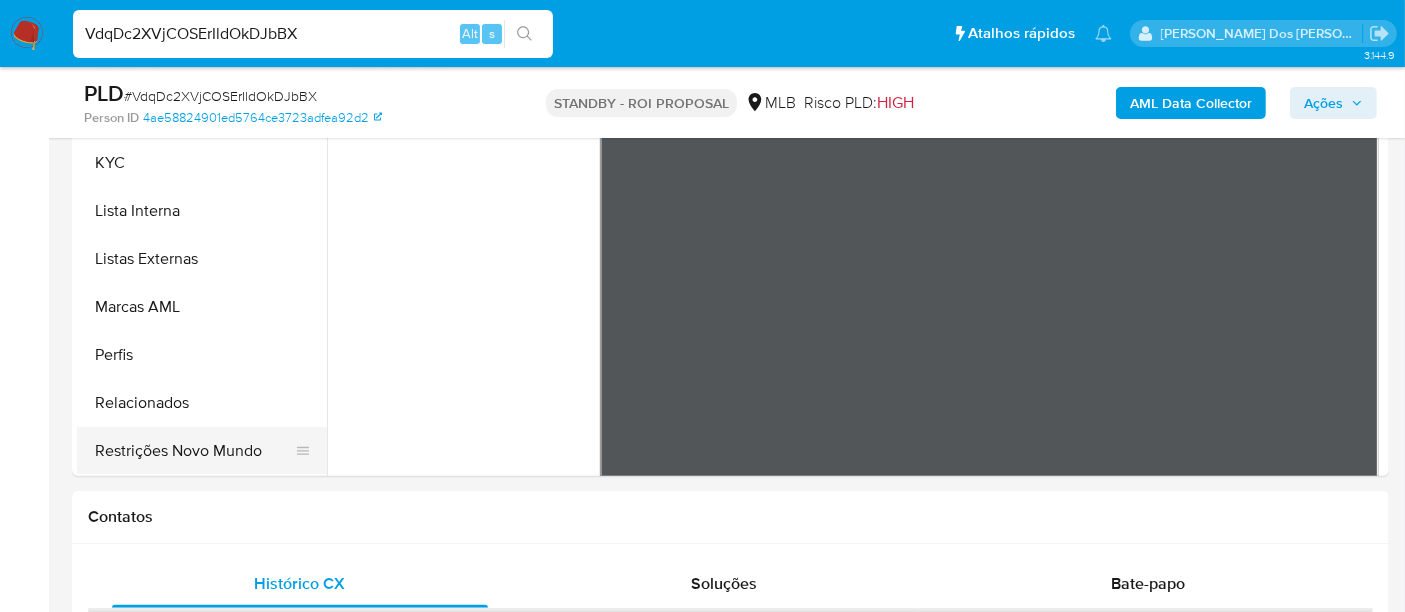 click on "Restrições Novo Mundo" at bounding box center (194, 451) 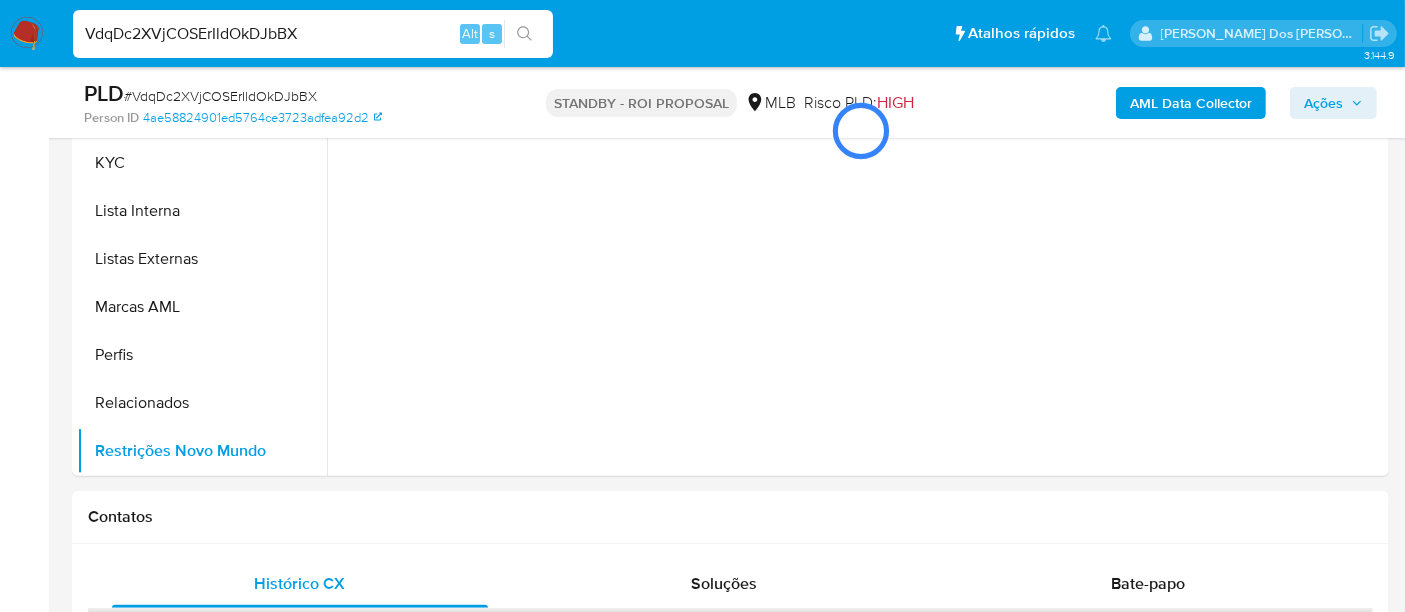 scroll, scrollTop: 0, scrollLeft: 0, axis: both 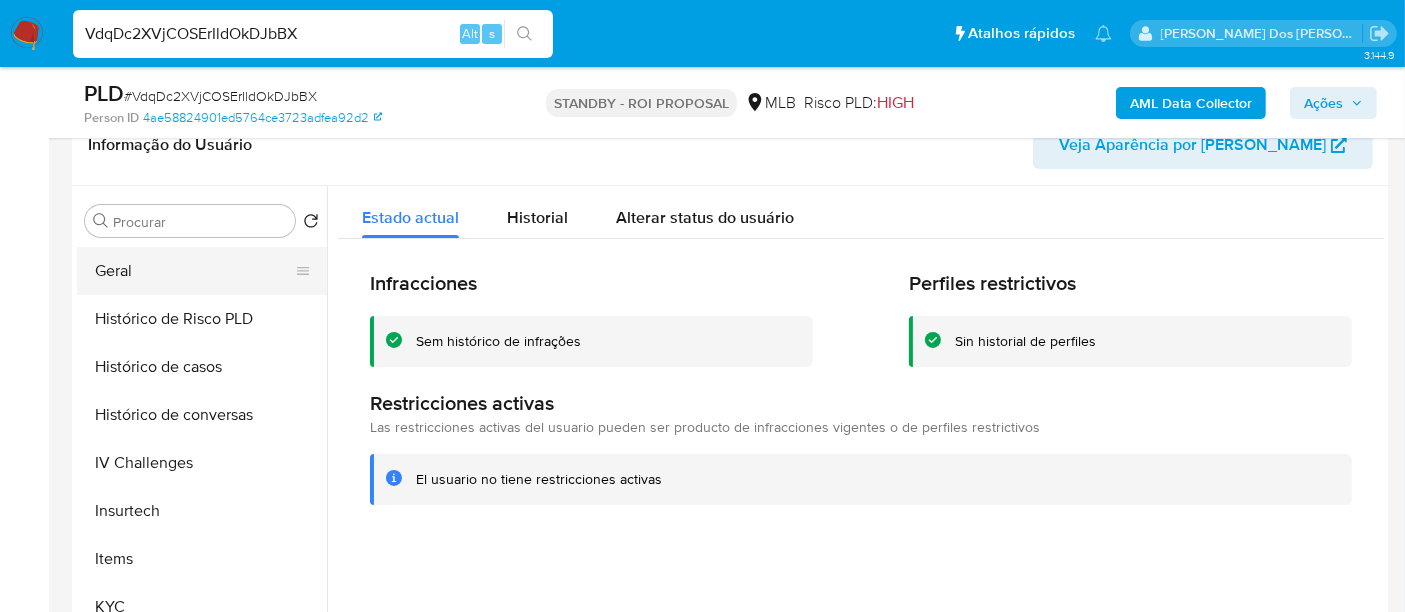 click on "Geral" at bounding box center [194, 271] 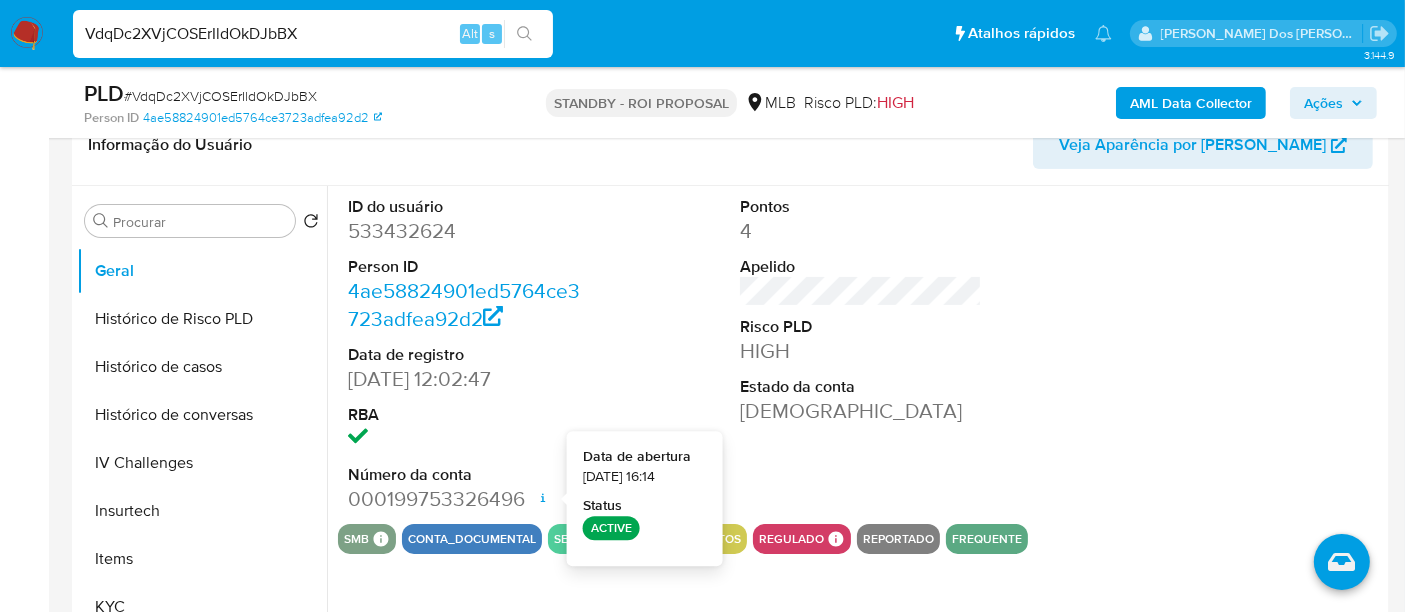 type 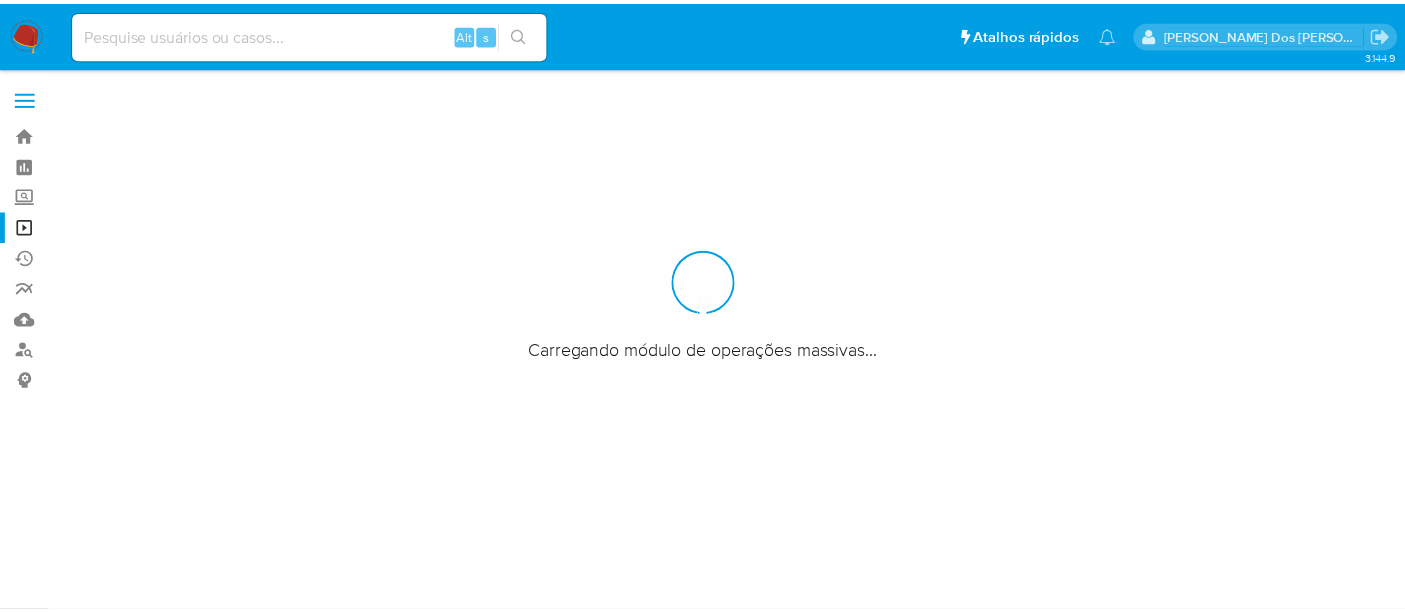scroll, scrollTop: 0, scrollLeft: 0, axis: both 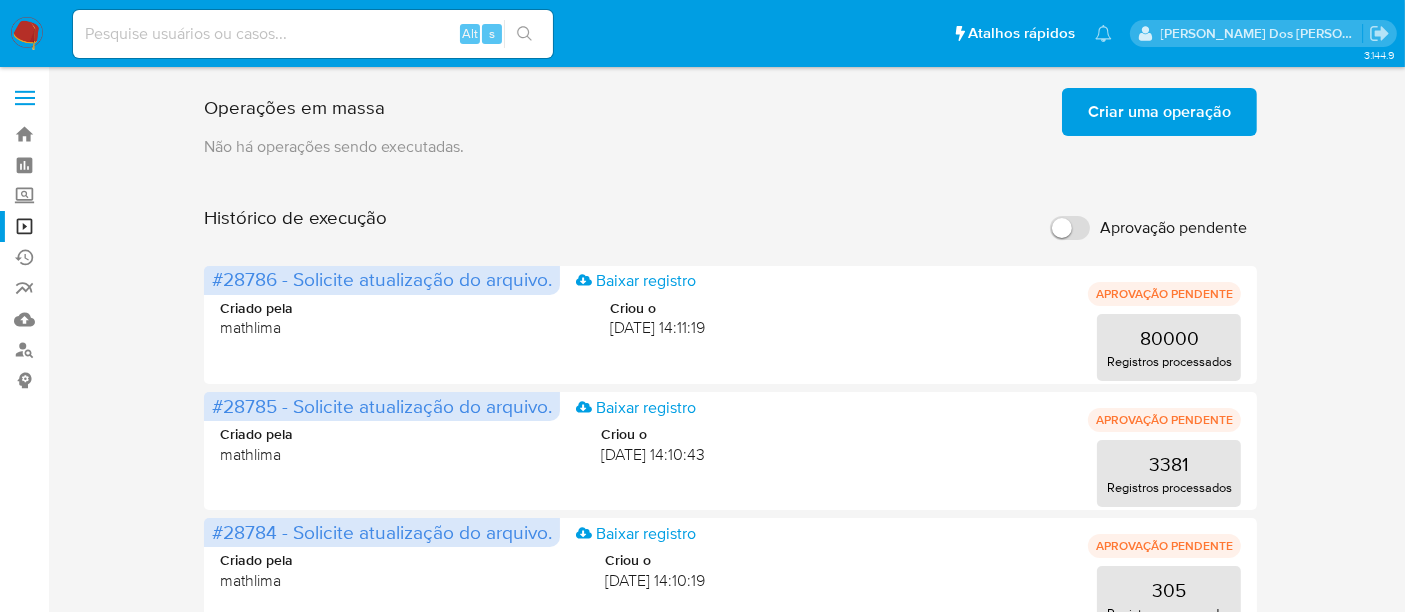 click at bounding box center (313, 34) 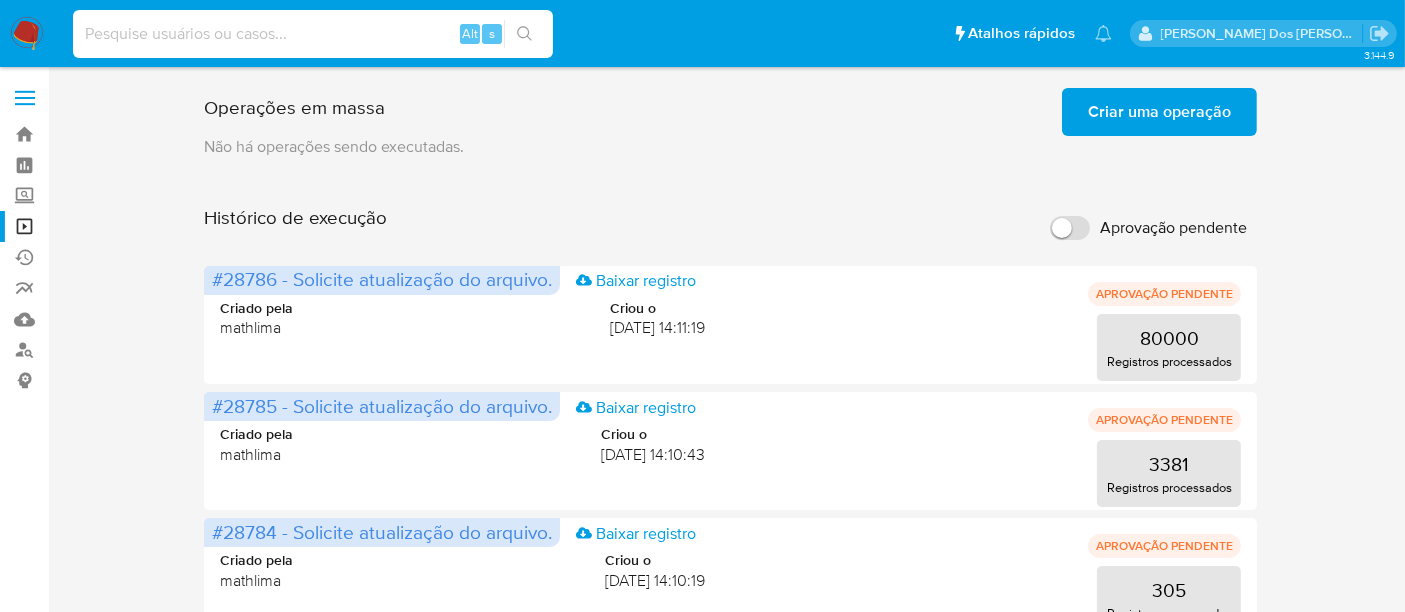 paste on "2209319602" 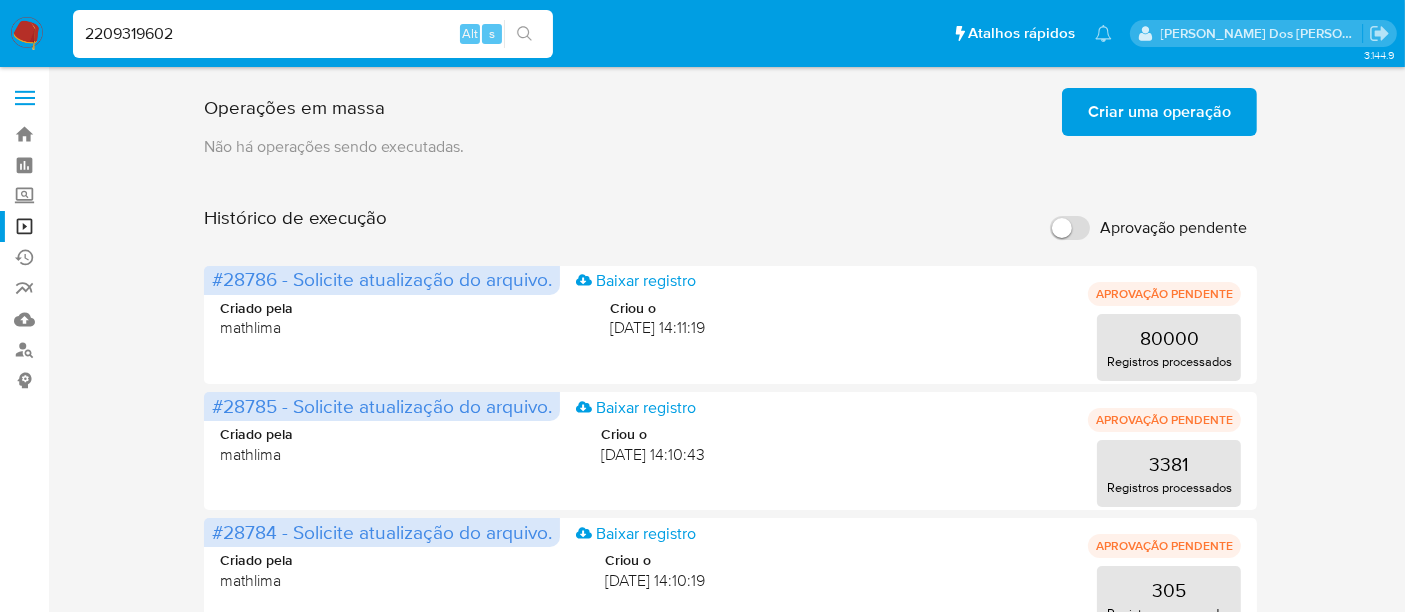 type on "2209319602" 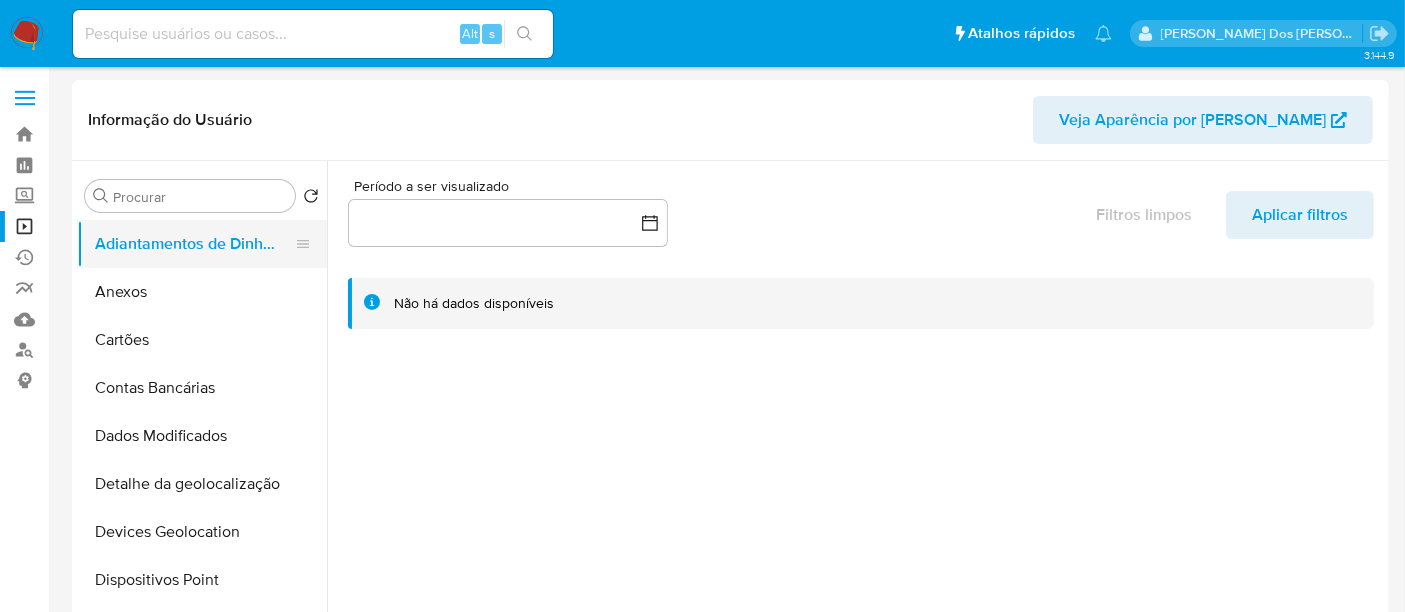 select on "10" 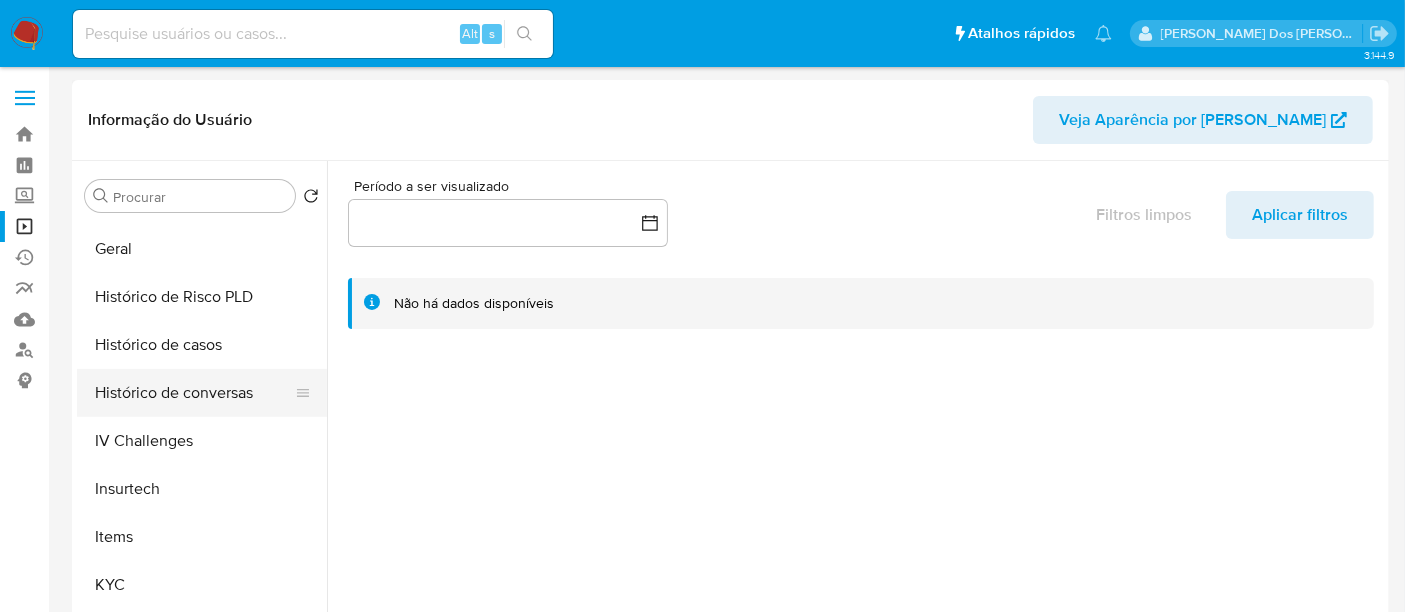 scroll, scrollTop: 666, scrollLeft: 0, axis: vertical 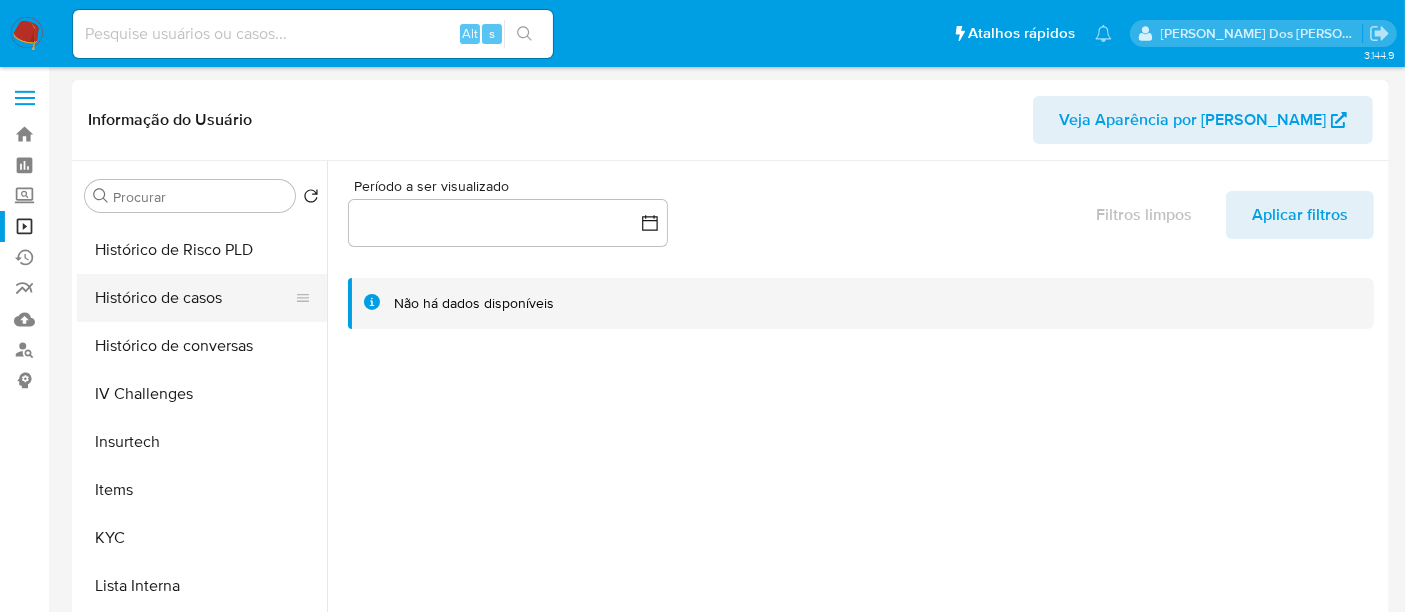 click on "Histórico de casos" at bounding box center (194, 298) 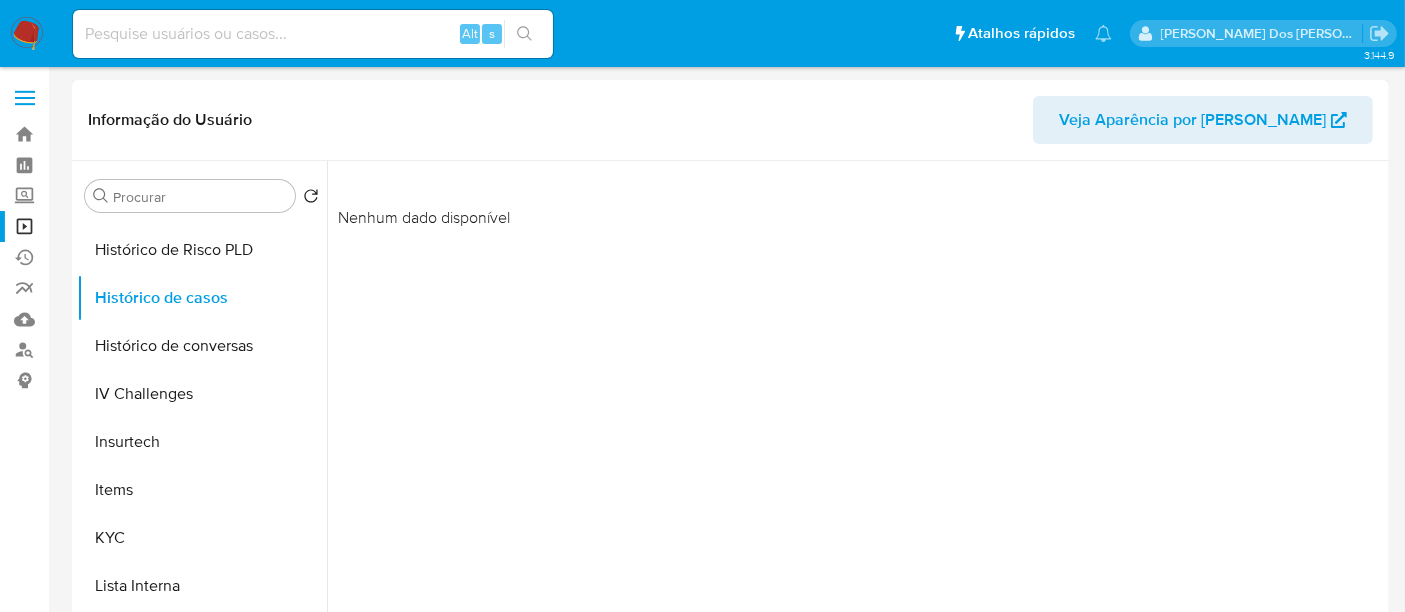 type 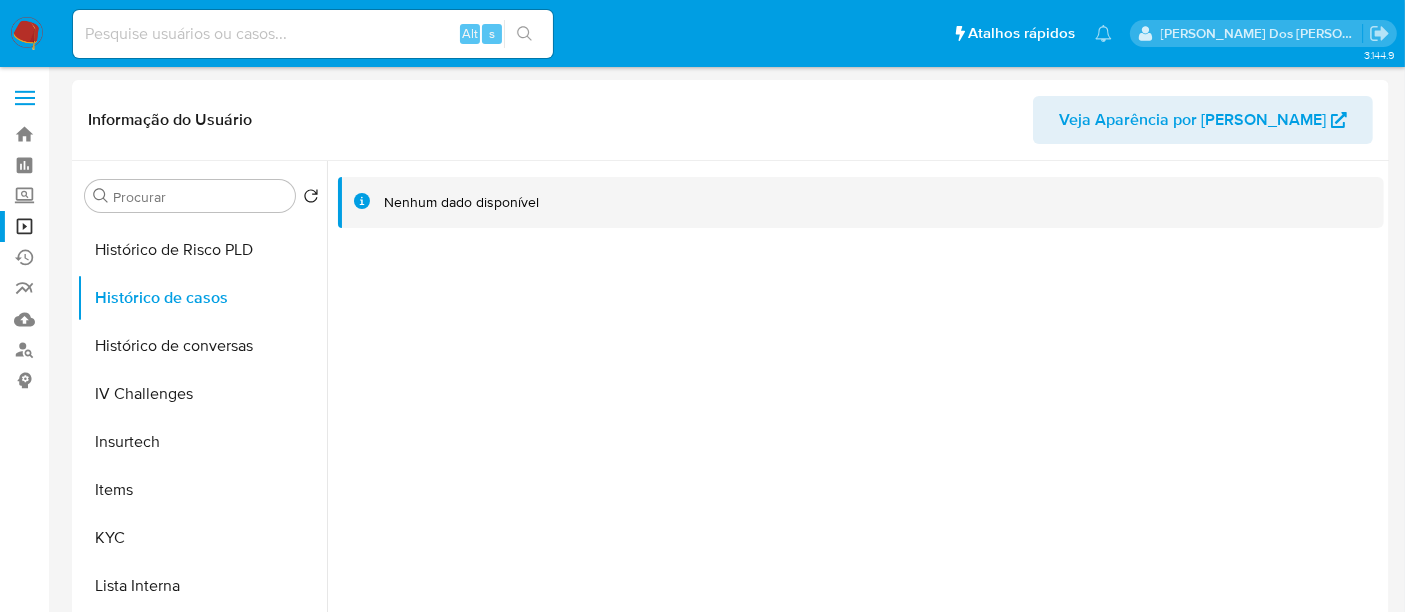 click at bounding box center [313, 34] 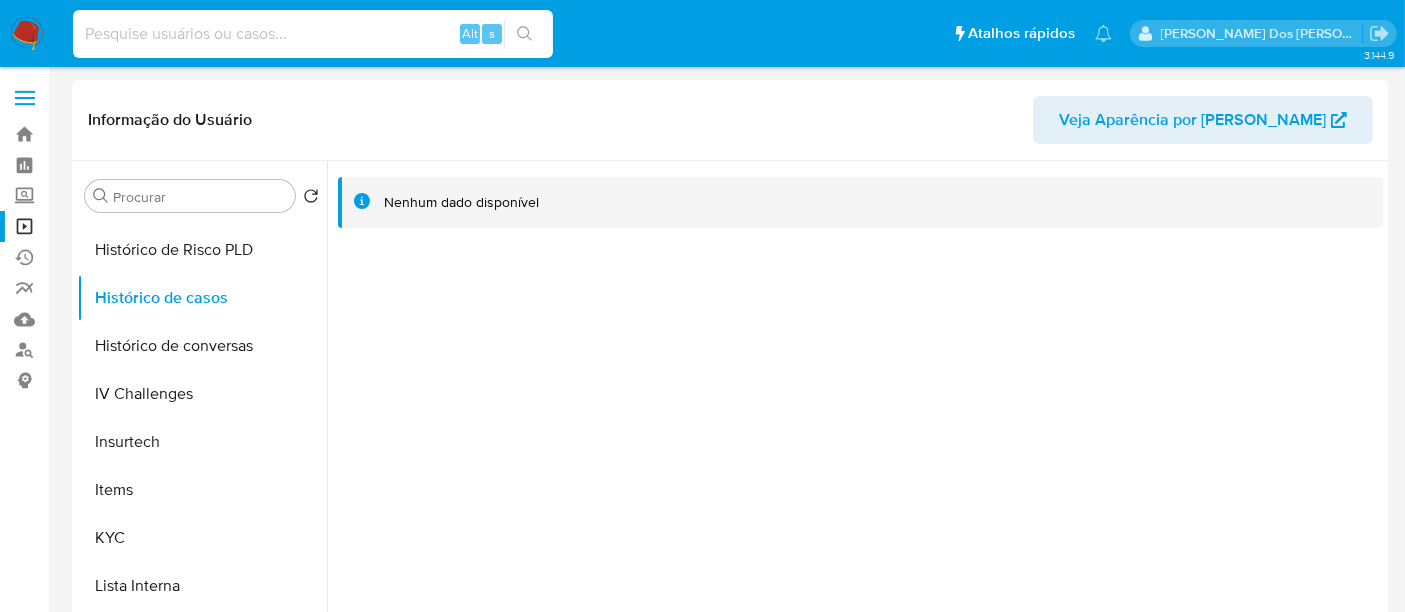 paste on "2347173354" 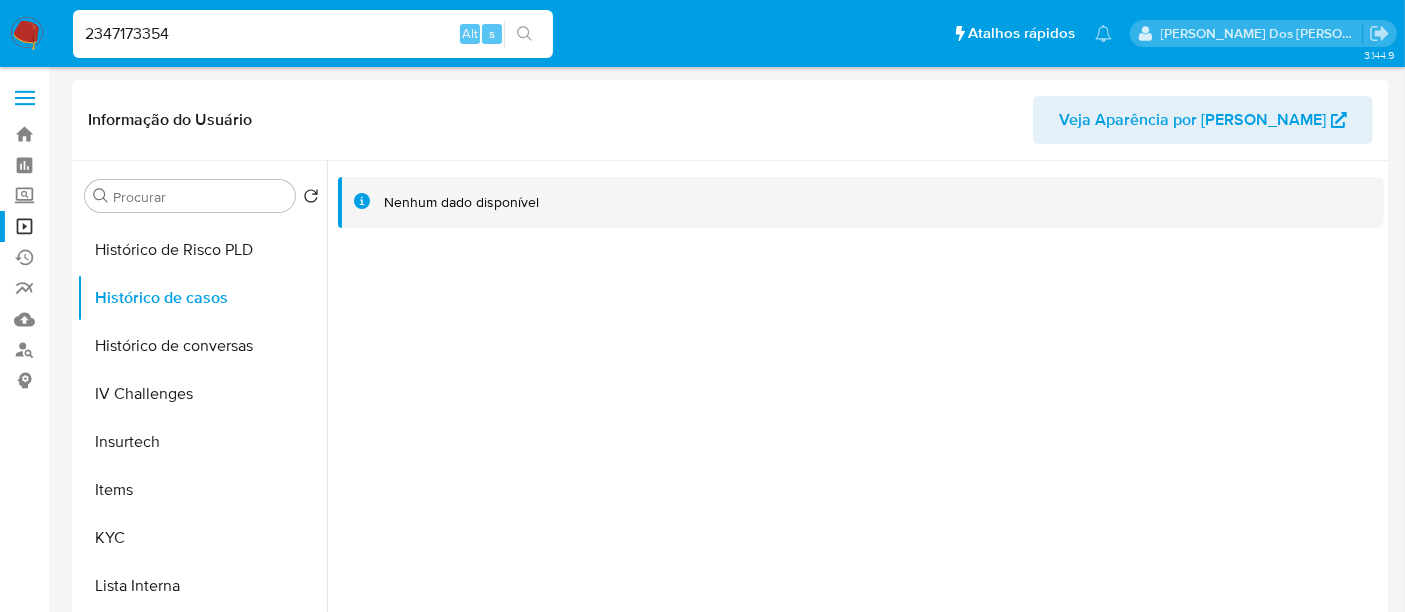 type on "2347173354" 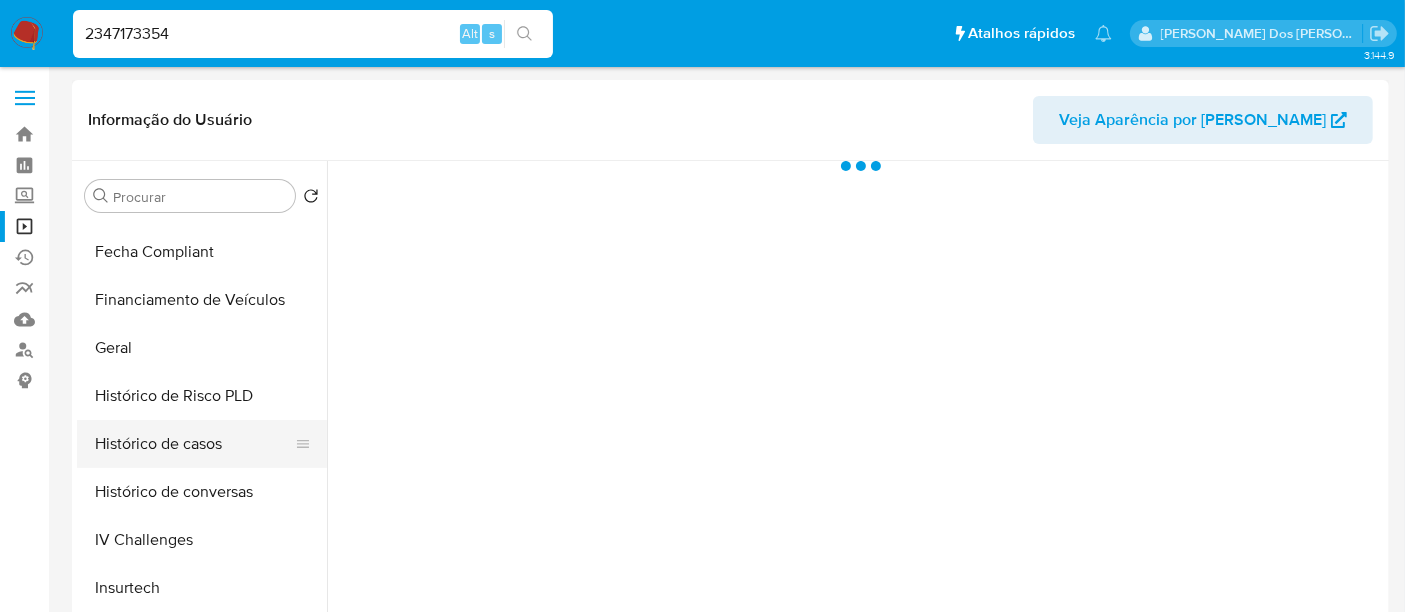scroll, scrollTop: 555, scrollLeft: 0, axis: vertical 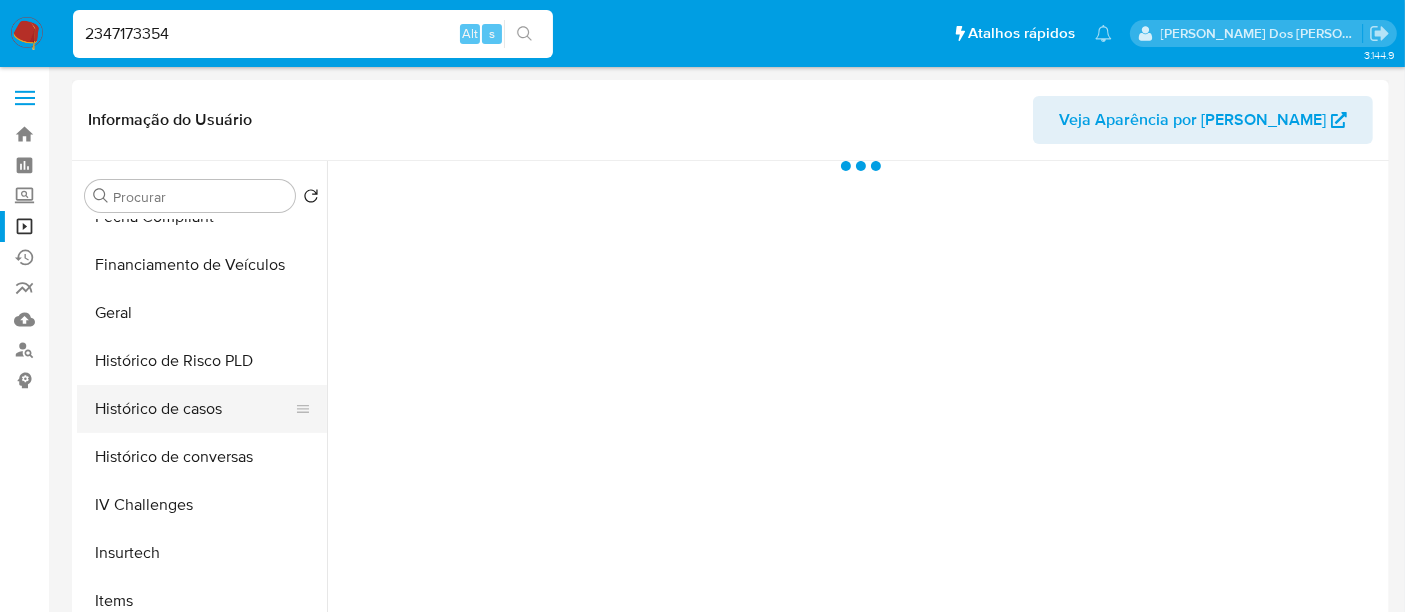 select on "10" 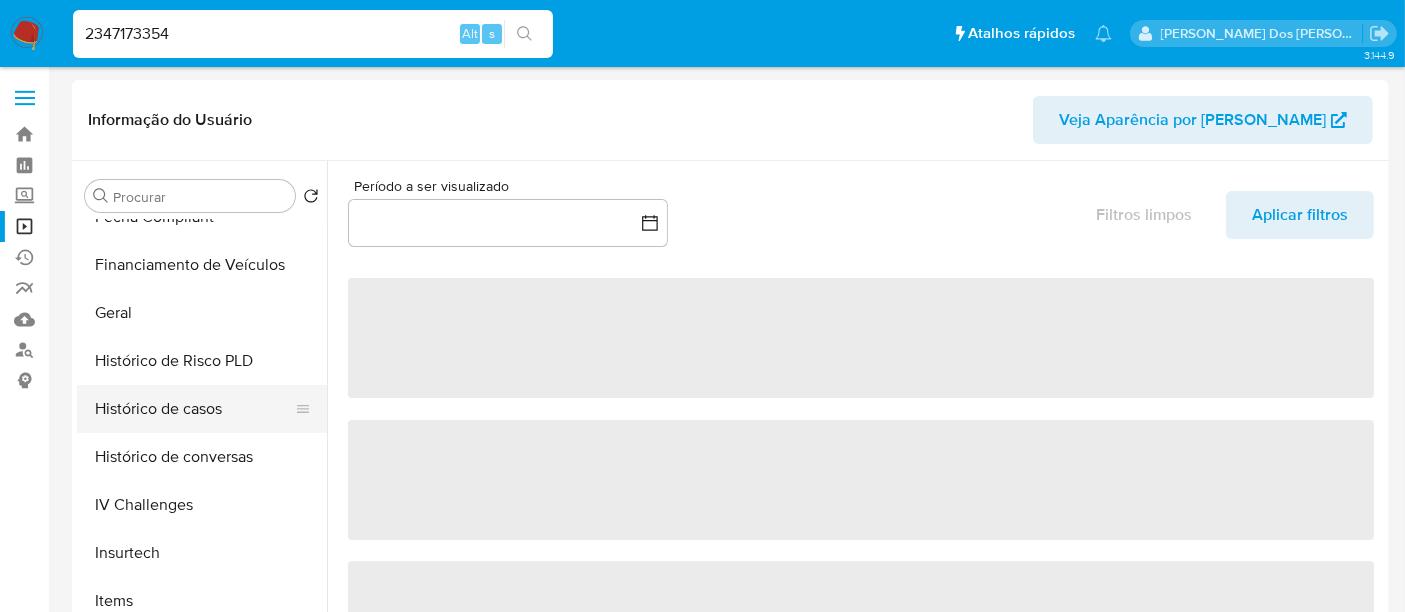 click on "Histórico de casos" at bounding box center [194, 409] 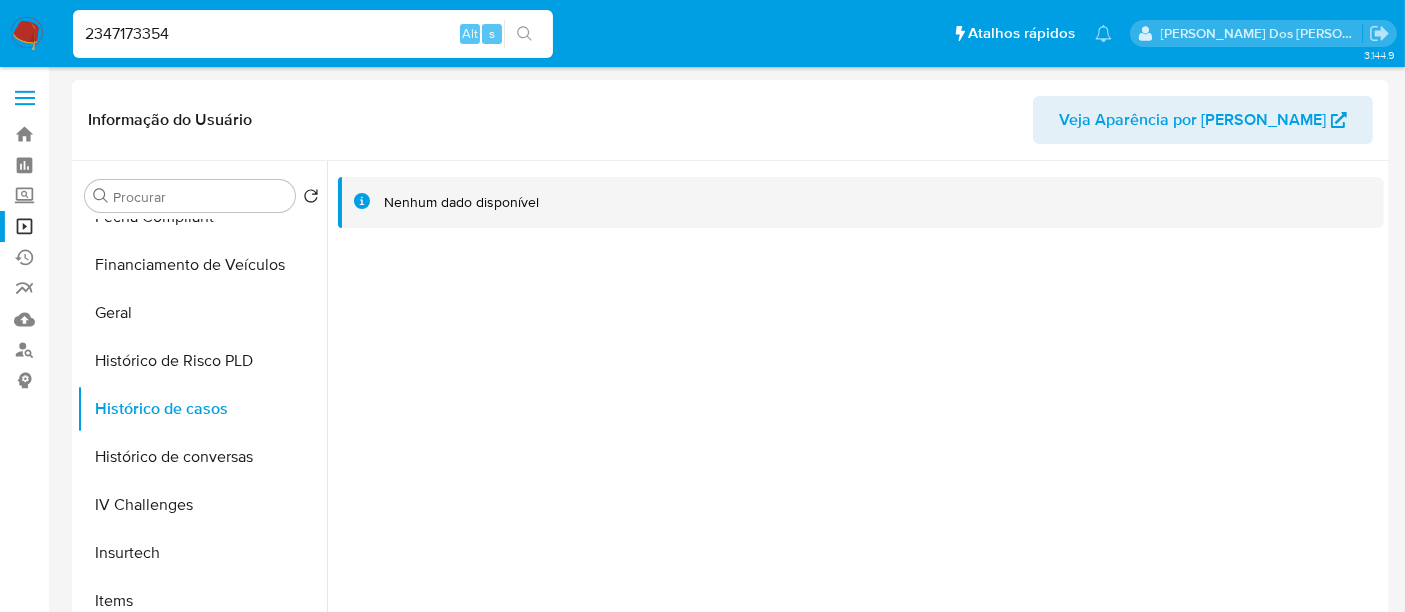 type 